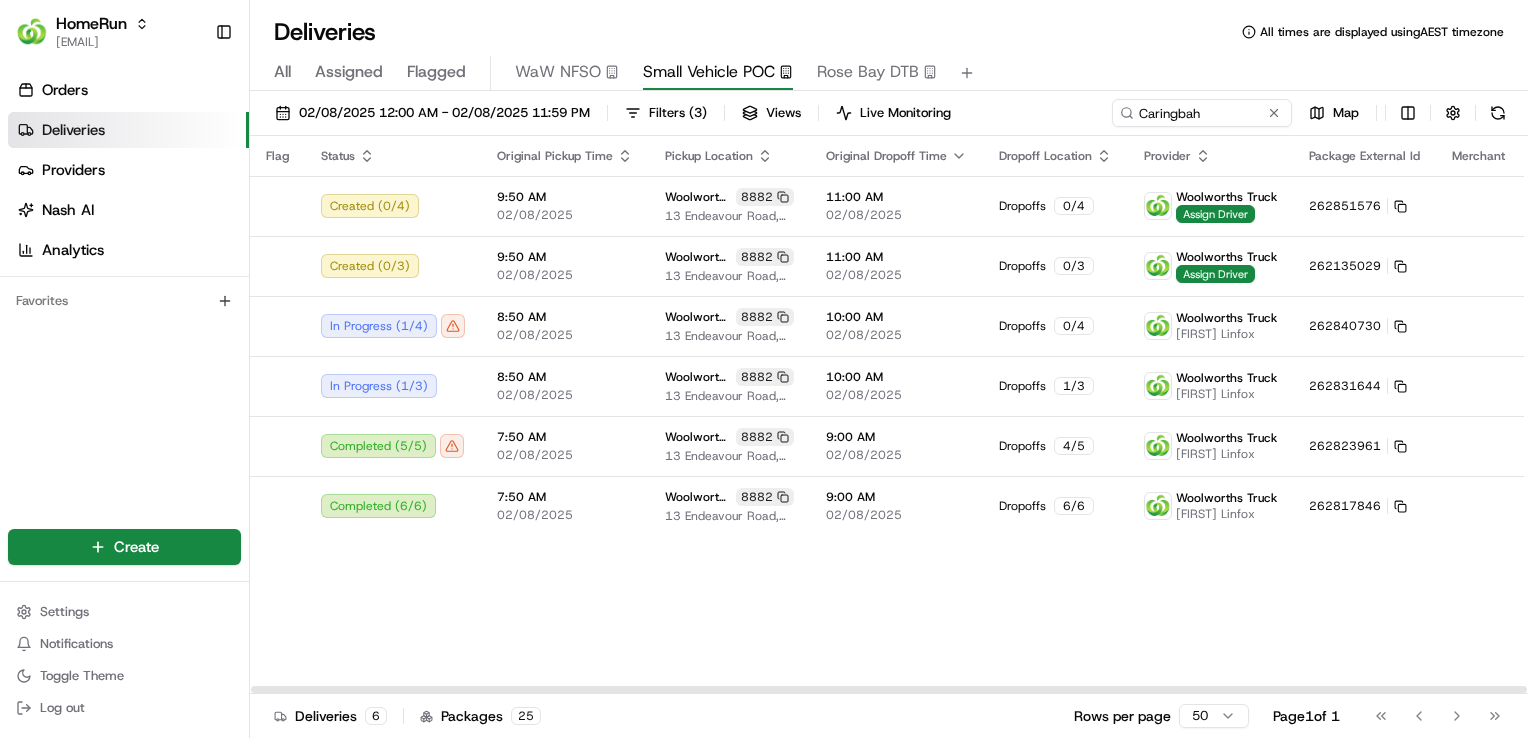 scroll, scrollTop: 0, scrollLeft: 0, axis: both 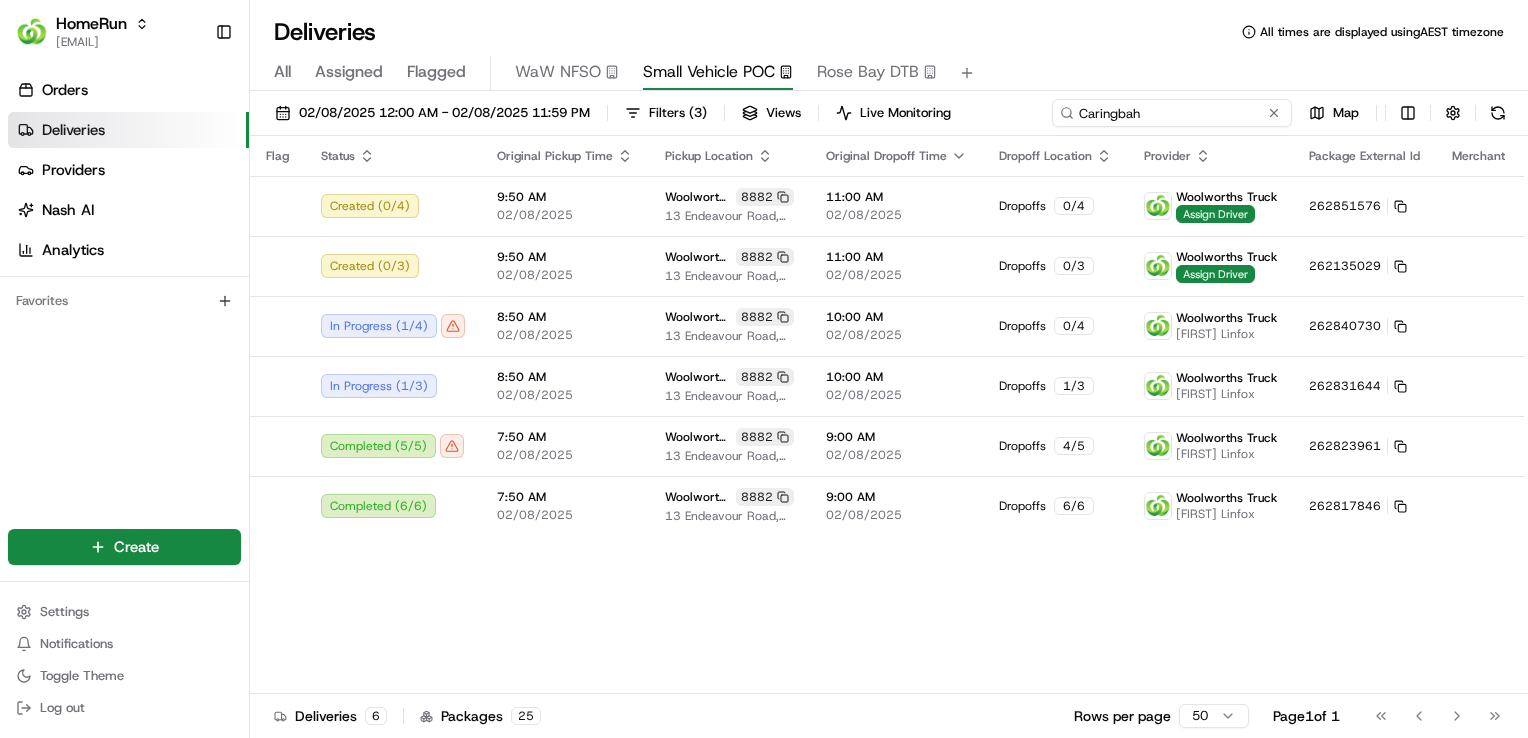 drag, startPoint x: 1229, startPoint y: 120, endPoint x: 1005, endPoint y: 110, distance: 224.2231 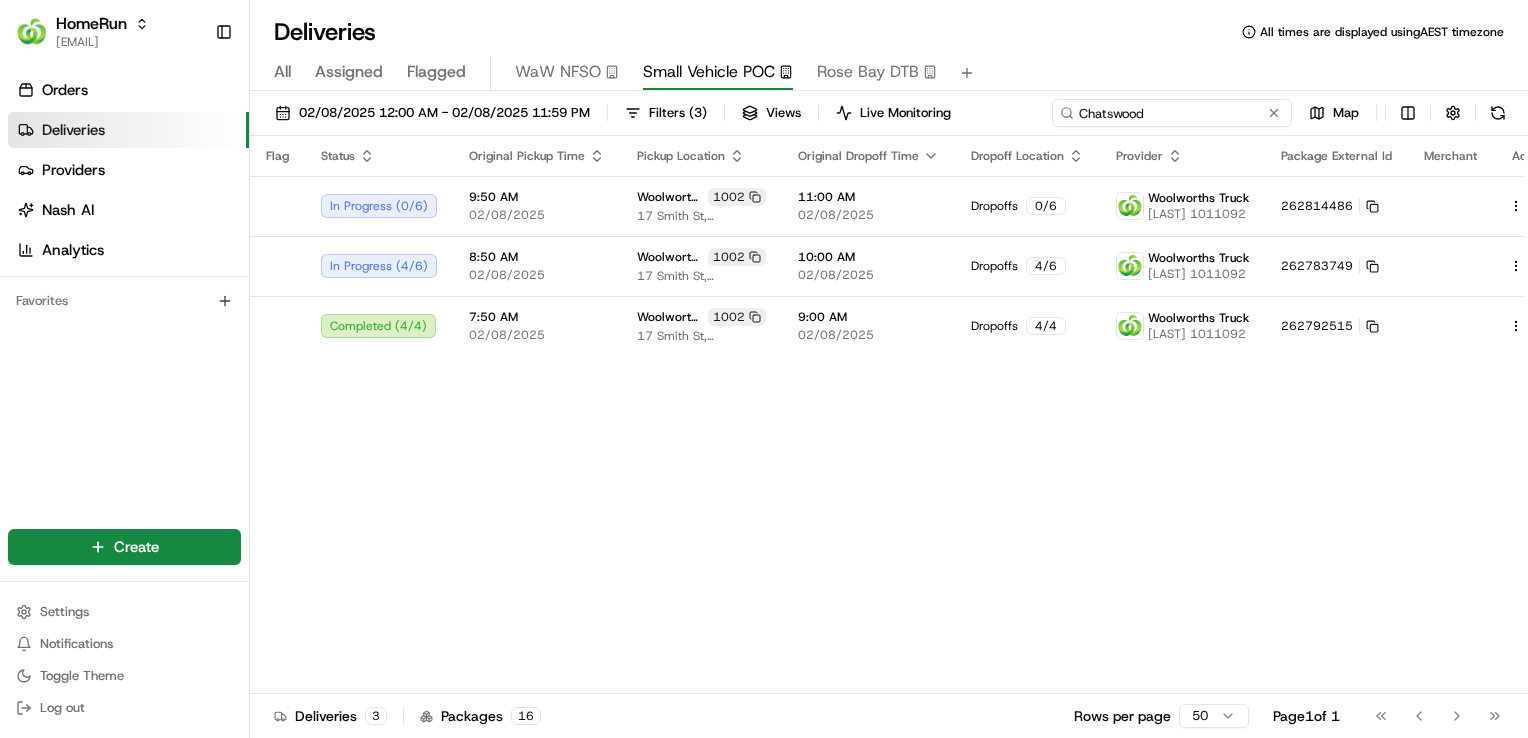 type on "Chatswood" 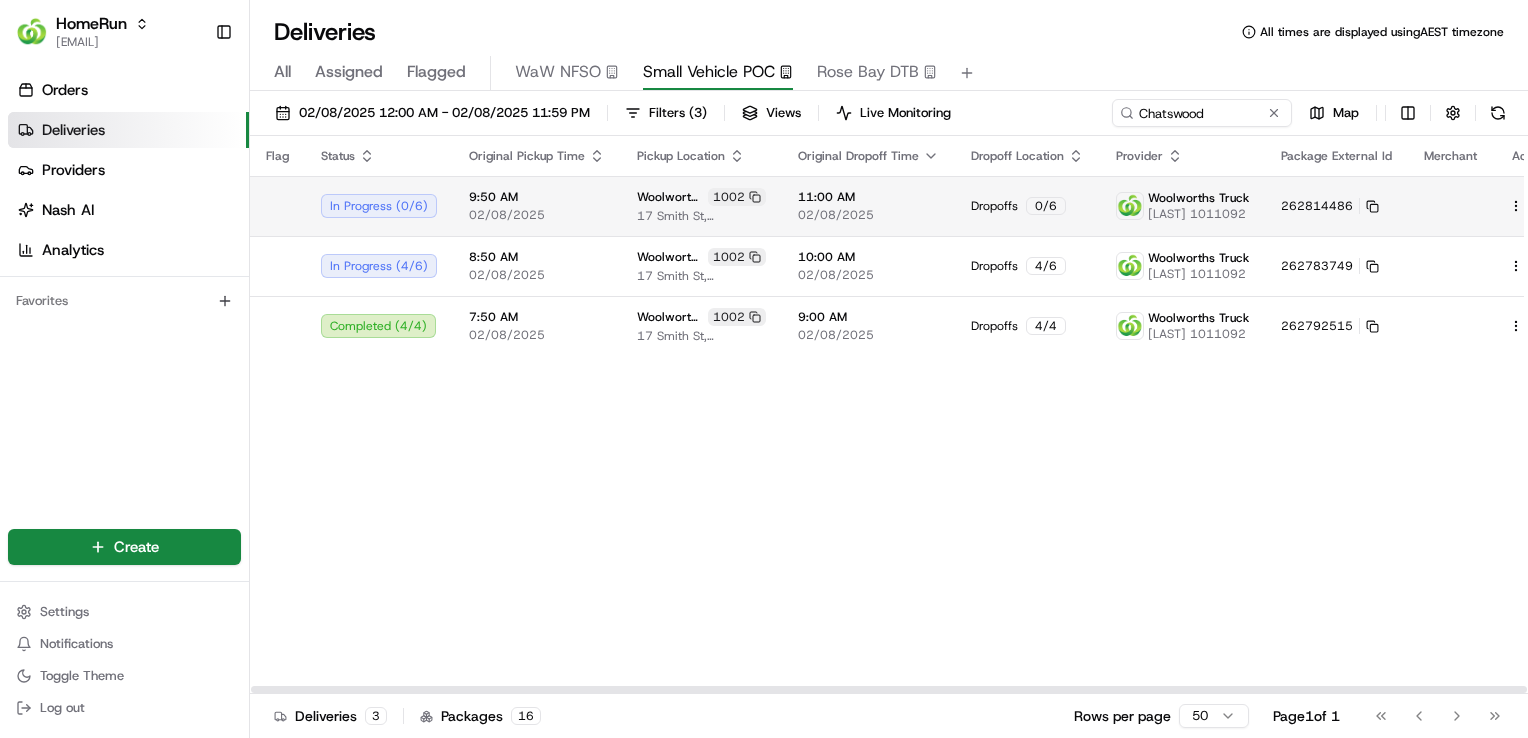 click on "262814486" at bounding box center [1336, 206] 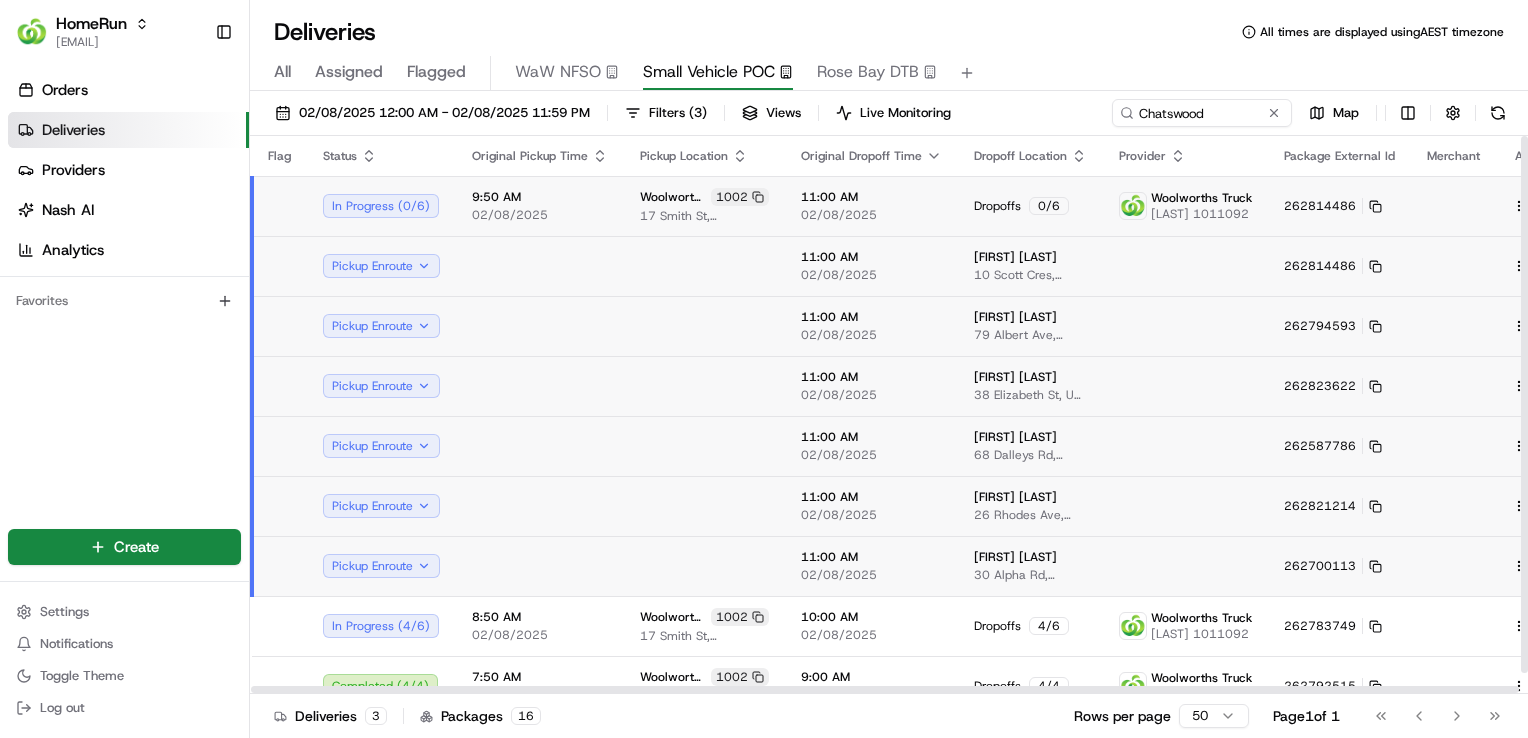 click at bounding box center (1453, 206) 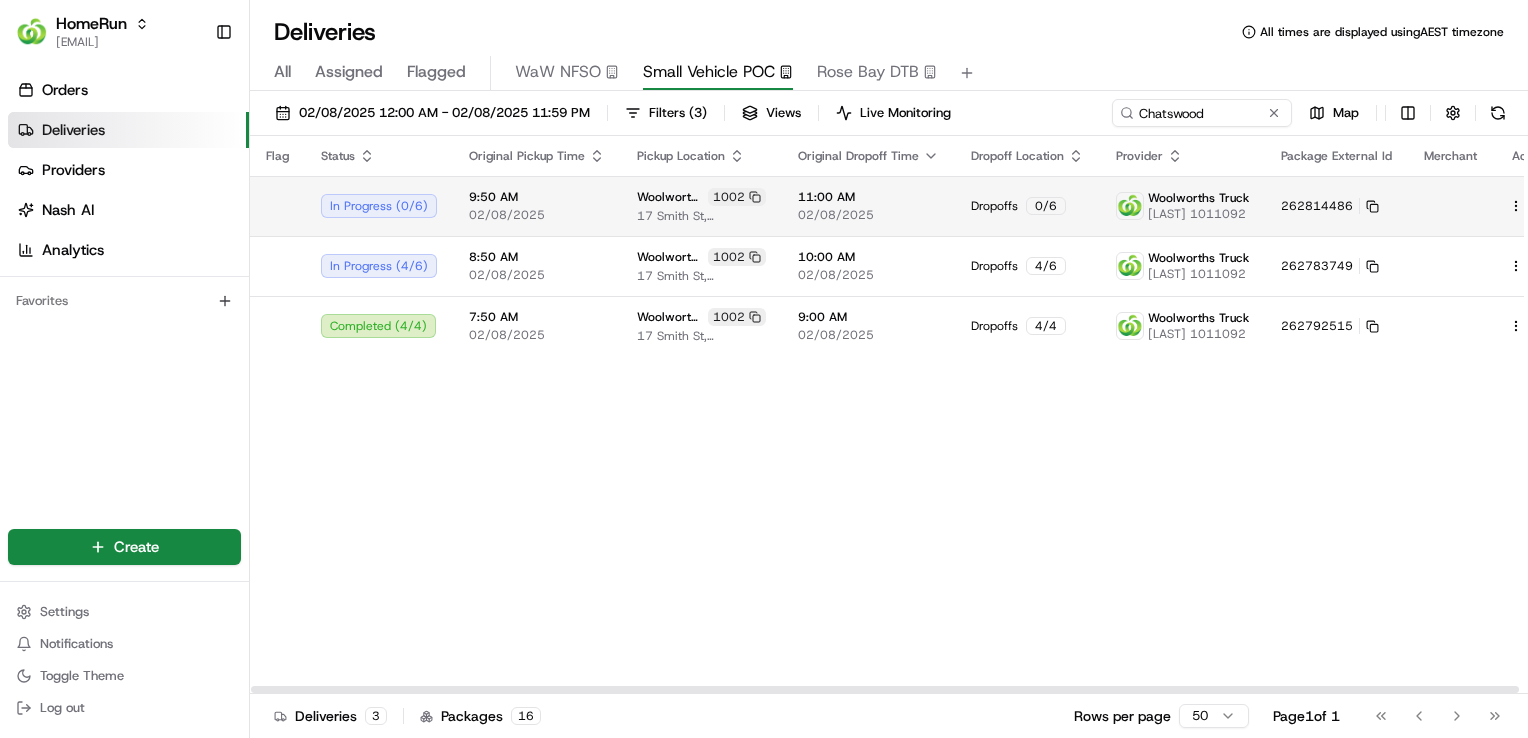 click on "HomeRun agoswami3@woolworths.com.au Toggle Sidebar Orders Deliveries Providers Nash AI Analytics Favorites Main Menu Members & Organization Organization Users Roles Preferences Customization Tracking Orchestration Automations Dispatch Strategy Optimization Strategy Locations Pickup Locations Dropoff Locations Billing Billing Refund Requests Integrations Notification Triggers Webhooks API Keys Request Logs Create Settings Notifications Toggle Theme Log out Deliveries All times are displayed using  AEST   timezone All Assigned Flagged WaW NFSO Small Vehicle POC Rose Bay DTB 02/08/2025 12:00 AM - 02/08/2025 11:59 PM Filters ( 3 ) Views Live Monitoring Chatswood Map Flag Status Original Pickup Time Pickup Location Original Dropoff Time Dropoff Location Provider Package External Id Merchant Action In Progress ( 0 / 6 ) 9:50 AM 02/08/2025 Woolworths Chatswood East 1002 17 Smith St, Chatswood, NSW 2067, AU 11:00 AM 02/08/2025 Dropoffs 0  /  6 Woolworths Truck Syed 1011092 262814486 In Progress ( 4 /" at bounding box center [764, 369] 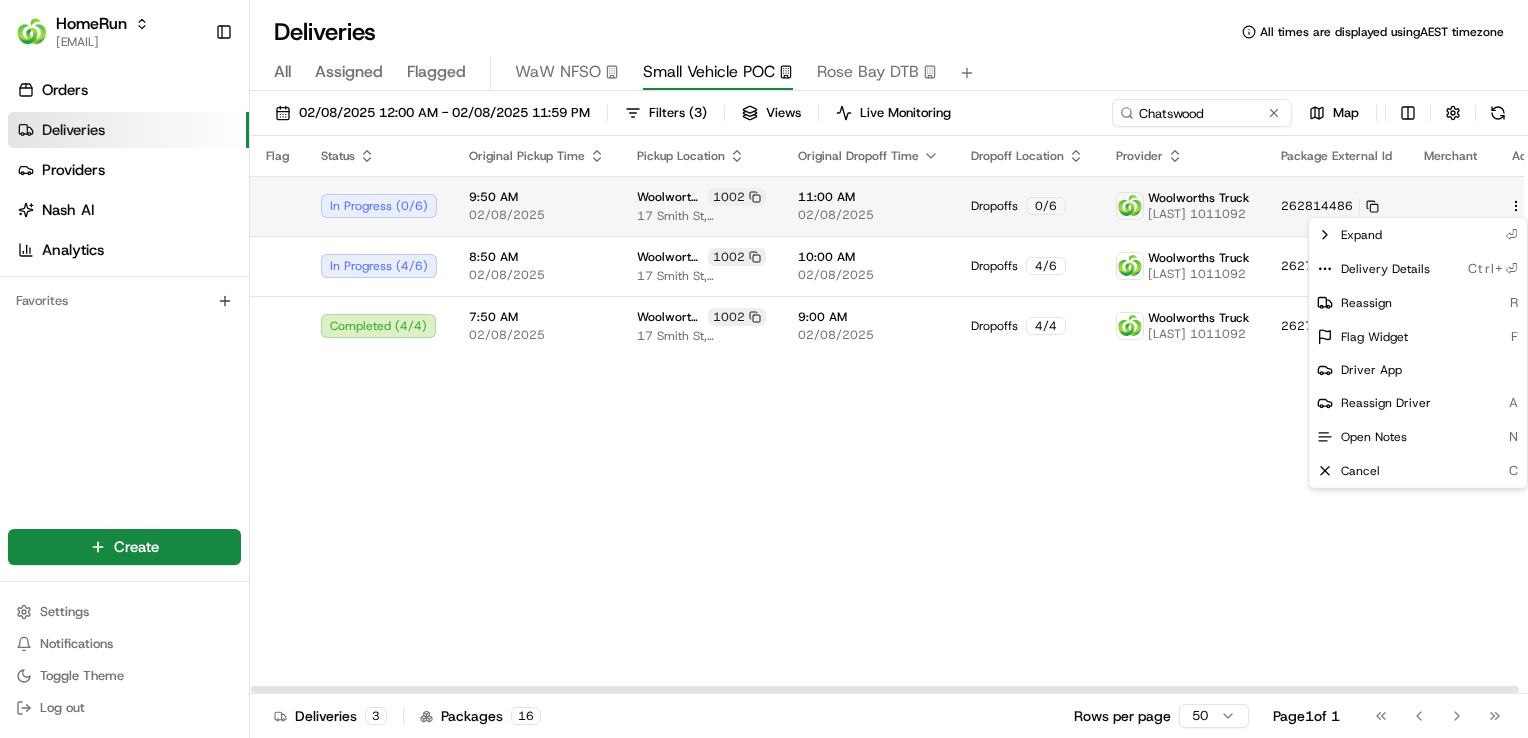 click on "HomeRun agoswami3@woolworths.com.au Toggle Sidebar Orders Deliveries Providers Nash AI Analytics Favorites Main Menu Members & Organization Organization Users Roles Preferences Customization Tracking Orchestration Automations Dispatch Strategy Optimization Strategy Locations Pickup Locations Dropoff Locations Billing Billing Refund Requests Integrations Notification Triggers Webhooks API Keys Request Logs Create Settings Notifications Toggle Theme Log out Deliveries All times are displayed using  AEST   timezone All Assigned Flagged WaW NFSO Small Vehicle POC Rose Bay DTB 02/08/2025 12:00 AM - 02/08/2025 11:59 PM Filters ( 3 ) Views Live Monitoring Chatswood Map Flag Status Original Pickup Time Pickup Location Original Dropoff Time Dropoff Location Provider Package External Id Merchant Action In Progress ( 0 / 6 ) 9:50 AM 02/08/2025 Woolworths Chatswood East 1002 17 Smith St, Chatswood, NSW 2067, AU 11:00 AM 02/08/2025 Dropoffs 0  /  6 Woolworths Truck Syed 1011092 262814486 In Progress ( 4 /" at bounding box center [764, 369] 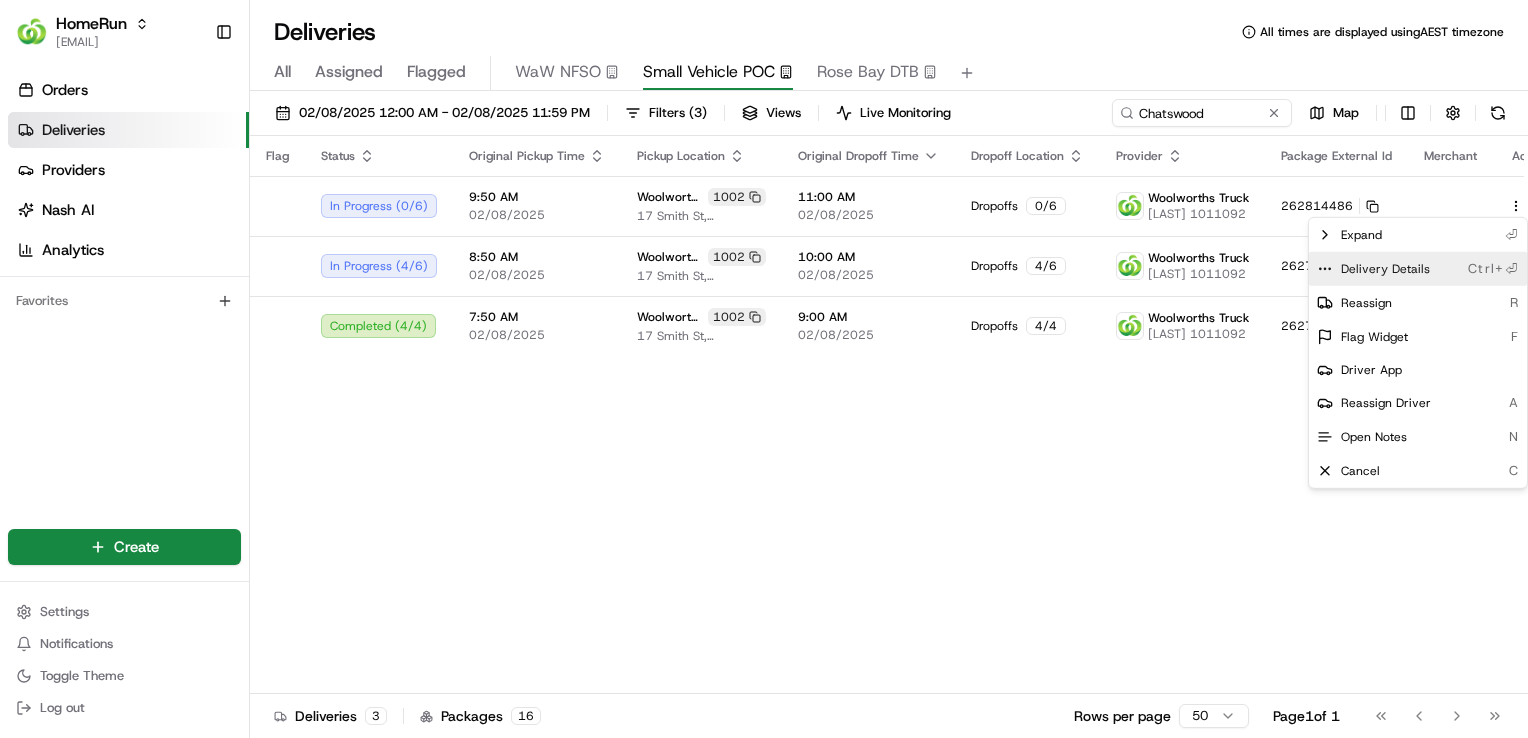 click on "Delivery Details" at bounding box center (1385, 269) 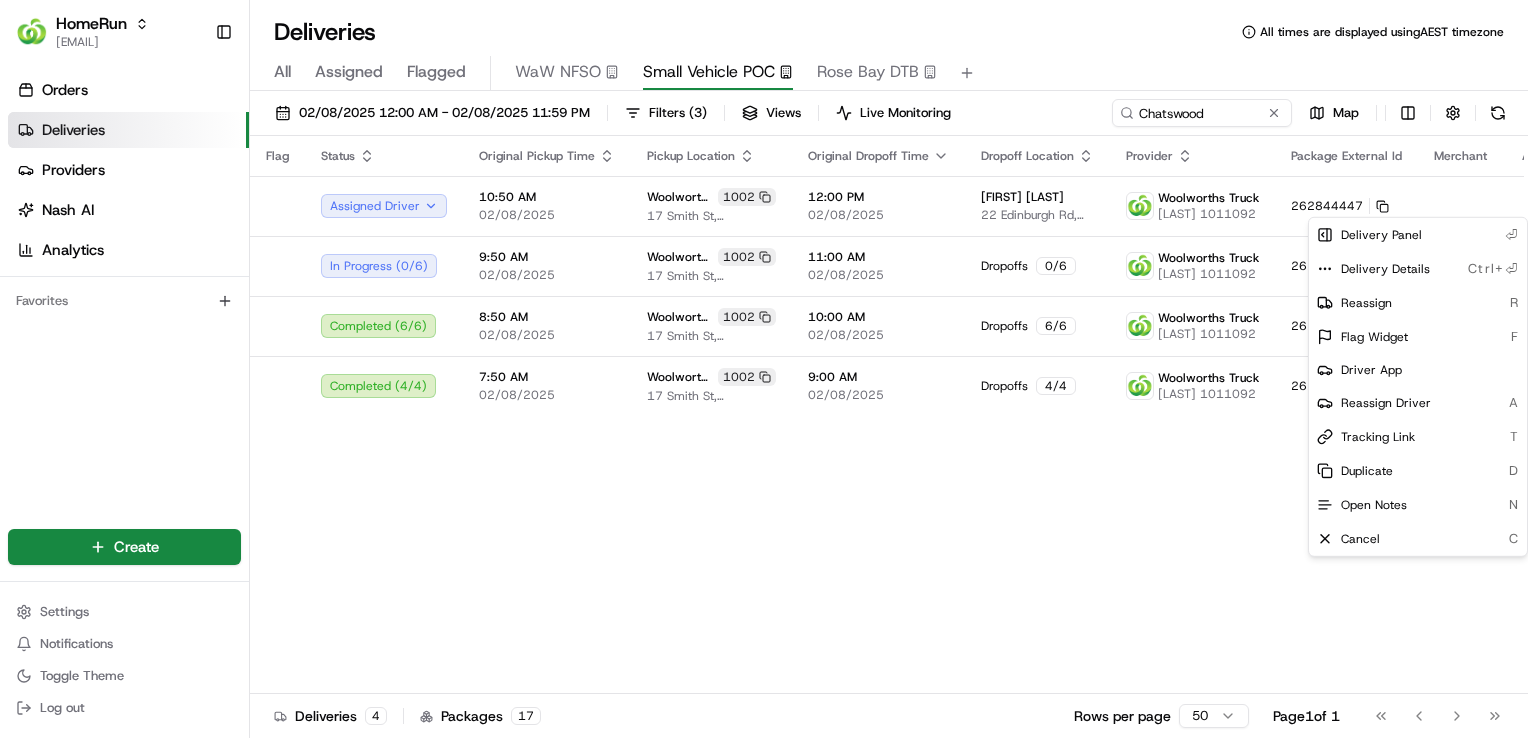 click on "HomeRun agoswami3@woolworths.com.au Toggle Sidebar Orders Deliveries Providers Nash AI Analytics Favorites Main Menu Members & Organization Organization Users Roles Preferences Customization Tracking Orchestration Automations Dispatch Strategy Optimization Strategy Locations Pickup Locations Dropoff Locations Billing Billing Refund Requests Integrations Notification Triggers Webhooks API Keys Request Logs Create Settings Notifications Toggle Theme Log out Deliveries All times are displayed using  AEST   timezone All Assigned Flagged WaW NFSO Small Vehicle POC Rose Bay DTB 02/08/2025 12:00 AM - 02/08/2025 11:59 PM Filters ( 3 ) Views Live Monitoring Chatswood Map Flag Status Original Pickup Time Pickup Location Original Dropoff Time Dropoff Location Provider Package External Id Merchant Action Assigned Driver 10:50 AM 02/08/2025 Woolworths Chatswood East 1002 17 Smith St, Chatswood, NSW 2067, AU 12:00 PM 02/08/2025 Zac Xiong 22 Edinburgh Rd, Willoughby, NSW 2068, AU Woolworths Truck 262844447 (" at bounding box center (764, 369) 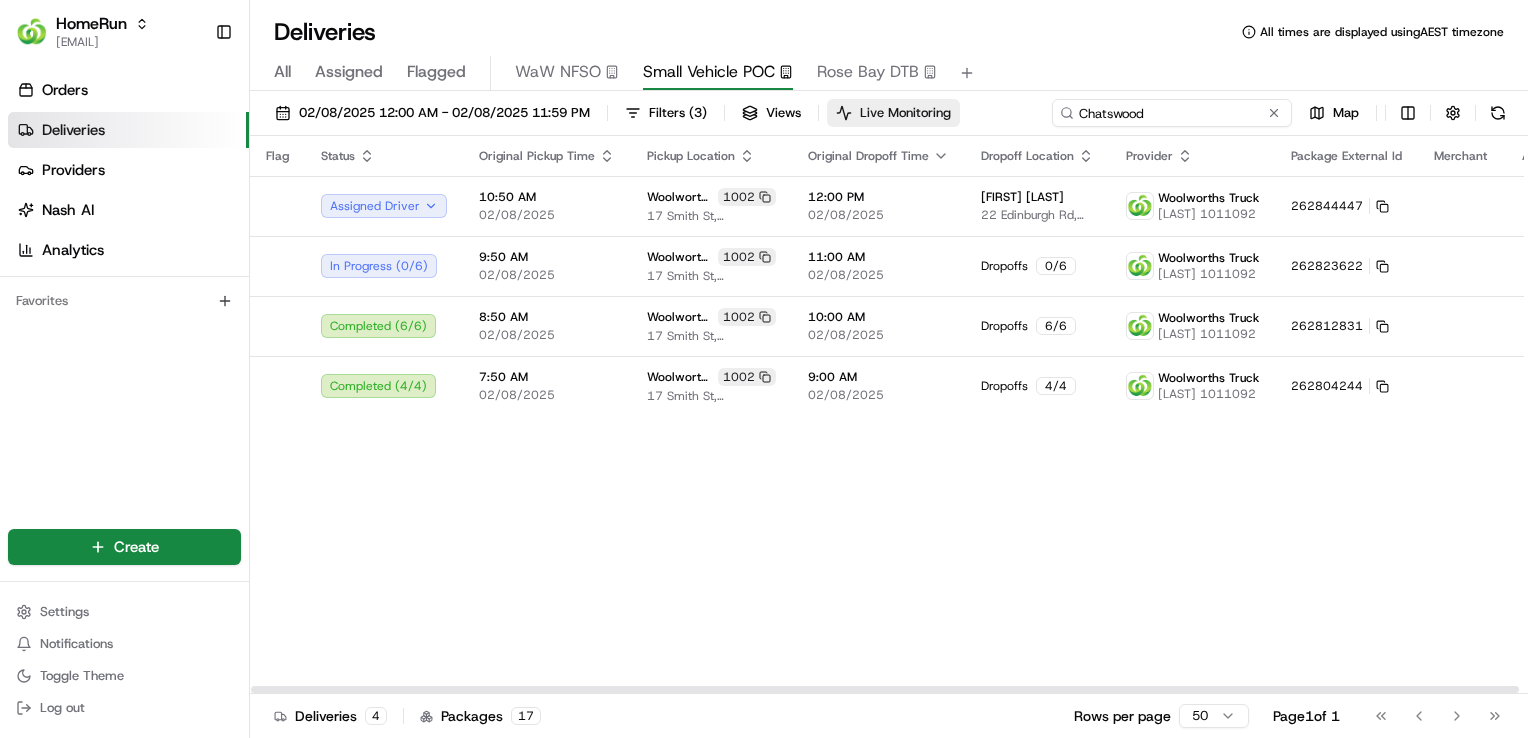 drag, startPoint x: 1240, startPoint y: 102, endPoint x: 921, endPoint y: 106, distance: 319.0251 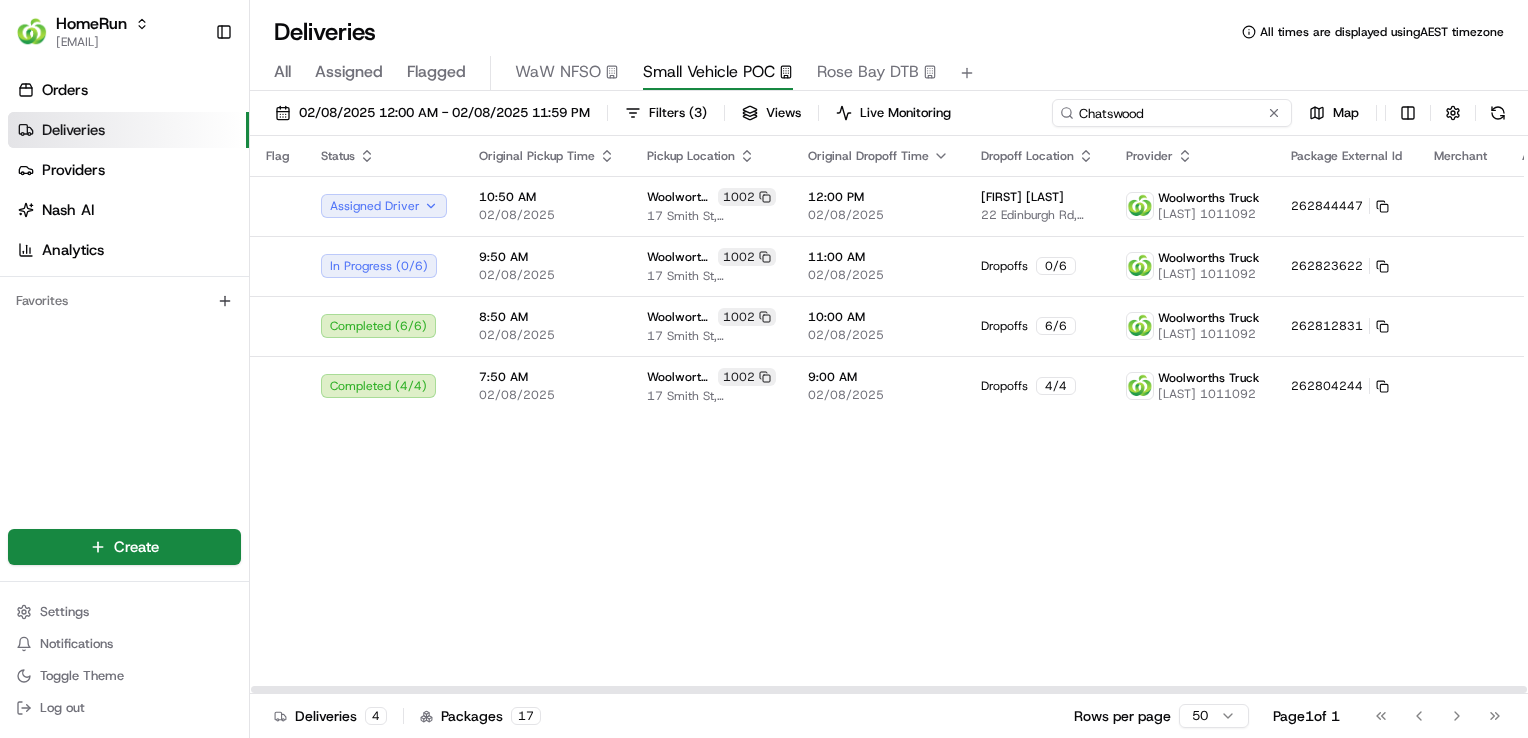 drag, startPoint x: 1193, startPoint y: 117, endPoint x: 996, endPoint y: 106, distance: 197.30687 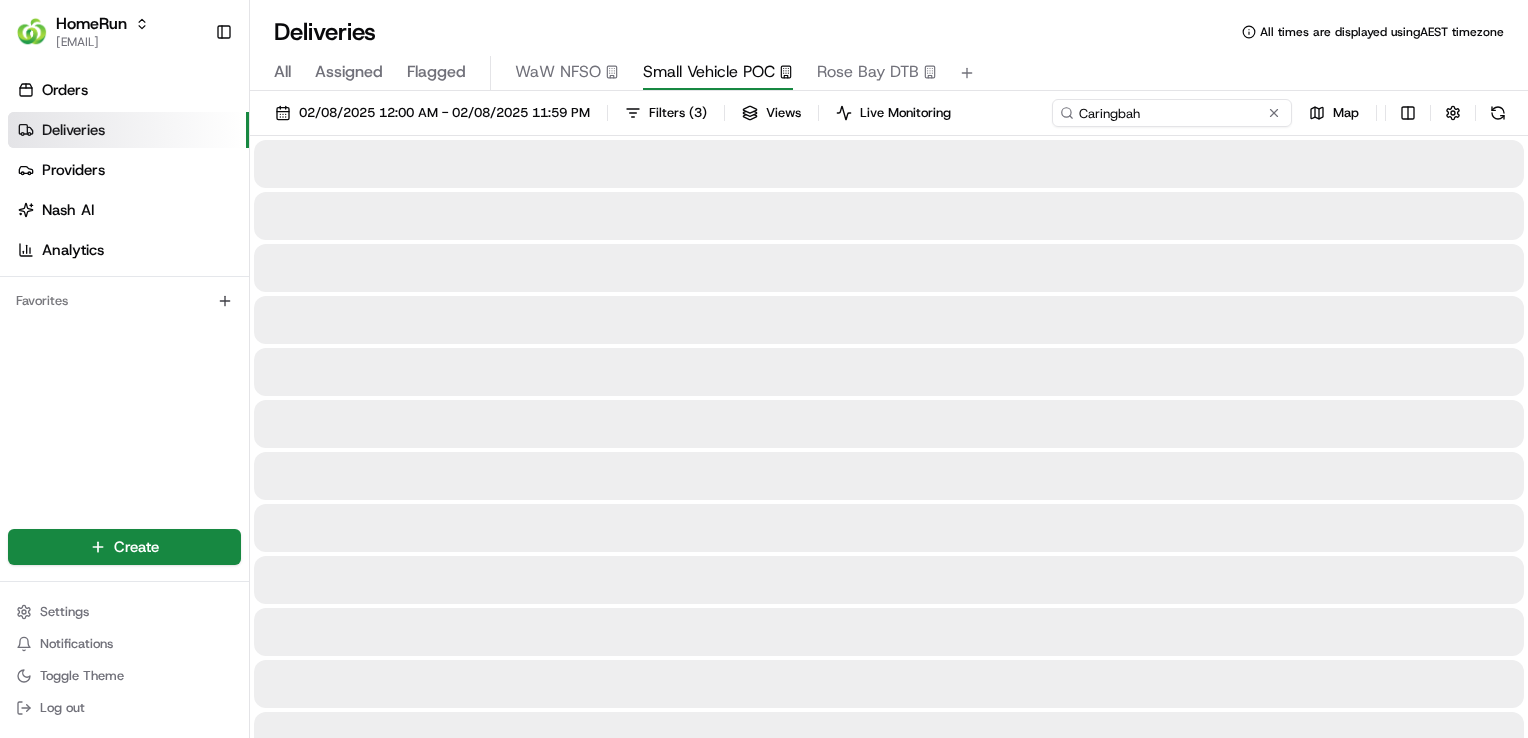 type on "Caringbah" 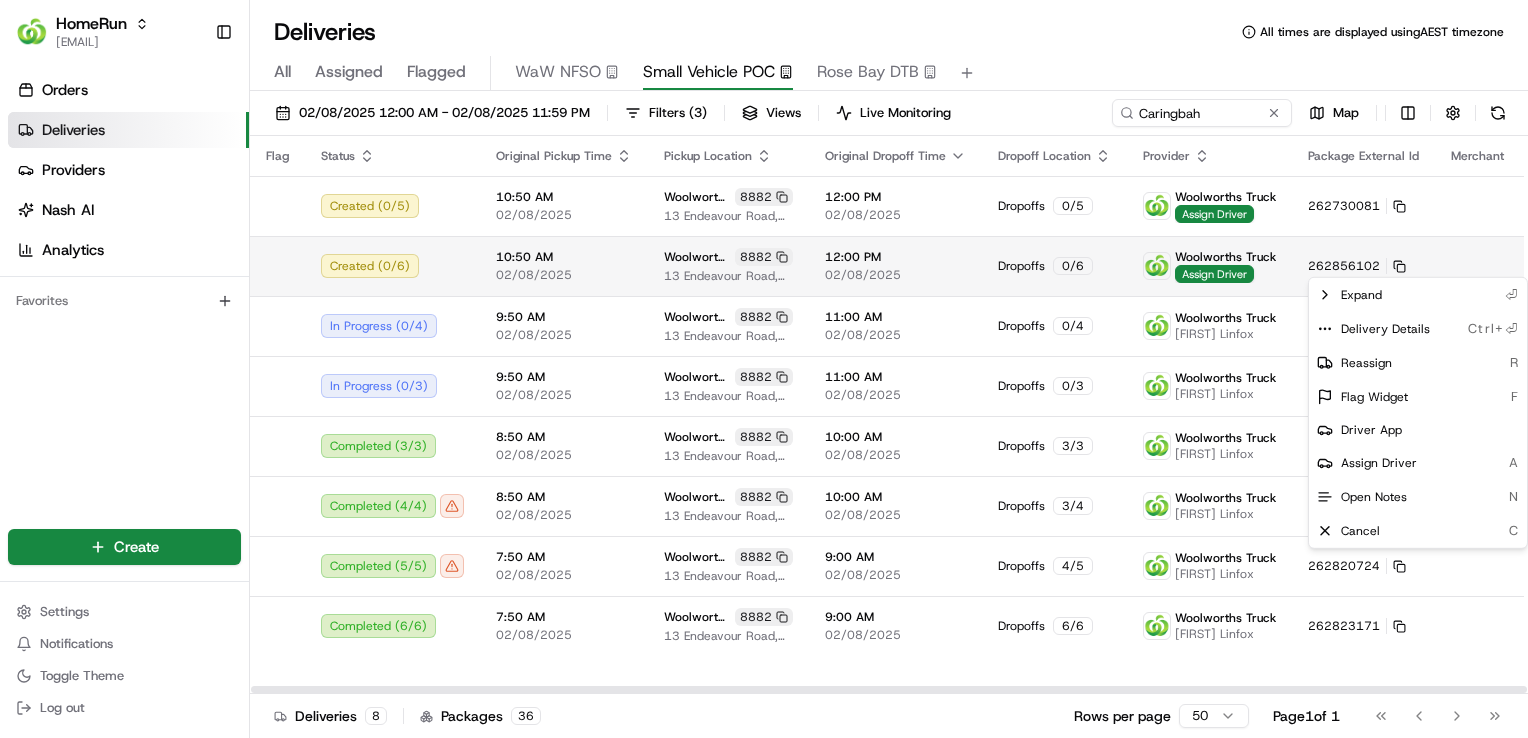 click on "HomeRun agoswami3@woolworths.com.au Toggle Sidebar Orders Deliveries Providers Nash AI Analytics Favorites Main Menu Members & Organization Organization Users Roles Preferences Customization Tracking Orchestration Automations Dispatch Strategy Optimization Strategy Locations Pickup Locations Dropoff Locations Billing Billing Refund Requests Integrations Notification Triggers Webhooks API Keys Request Logs Create Settings Notifications Toggle Theme Log out Deliveries All times are displayed using  AEST   timezone All Assigned Flagged WaW NFSO Small Vehicle POC Rose Bay DTB 02/08/2025 12:00 AM - 02/08/2025 11:59 PM Filters ( 3 ) Views Live Monitoring Caringbah Map Flag Status Original Pickup Time Pickup Location Original Dropoff Time Dropoff Location Provider Package External Id Merchant Action Created ( 0 / 5 ) 10:50 AM 02/08/2025 Woolworths Caringbah CFC (CDOS) 8882 13 Endeavour Road, Caringbah, NSW 2229, AU 12:00 PM 02/08/2025 Dropoffs 0  /  5 Woolworths Truck Assign Driver 262730081 Created" at bounding box center (764, 369) 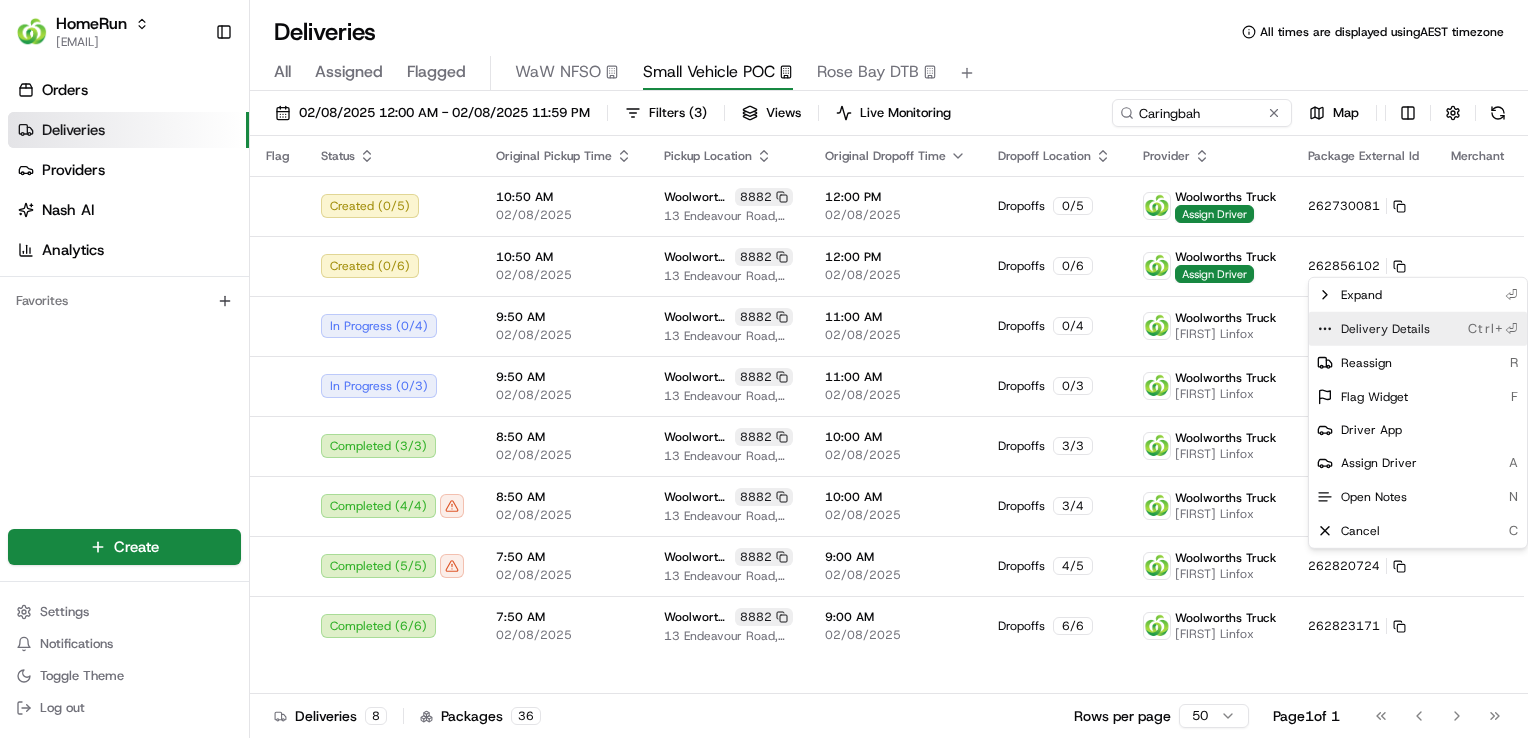 click on "Delivery Details Ctrl+⏎" at bounding box center [1418, 329] 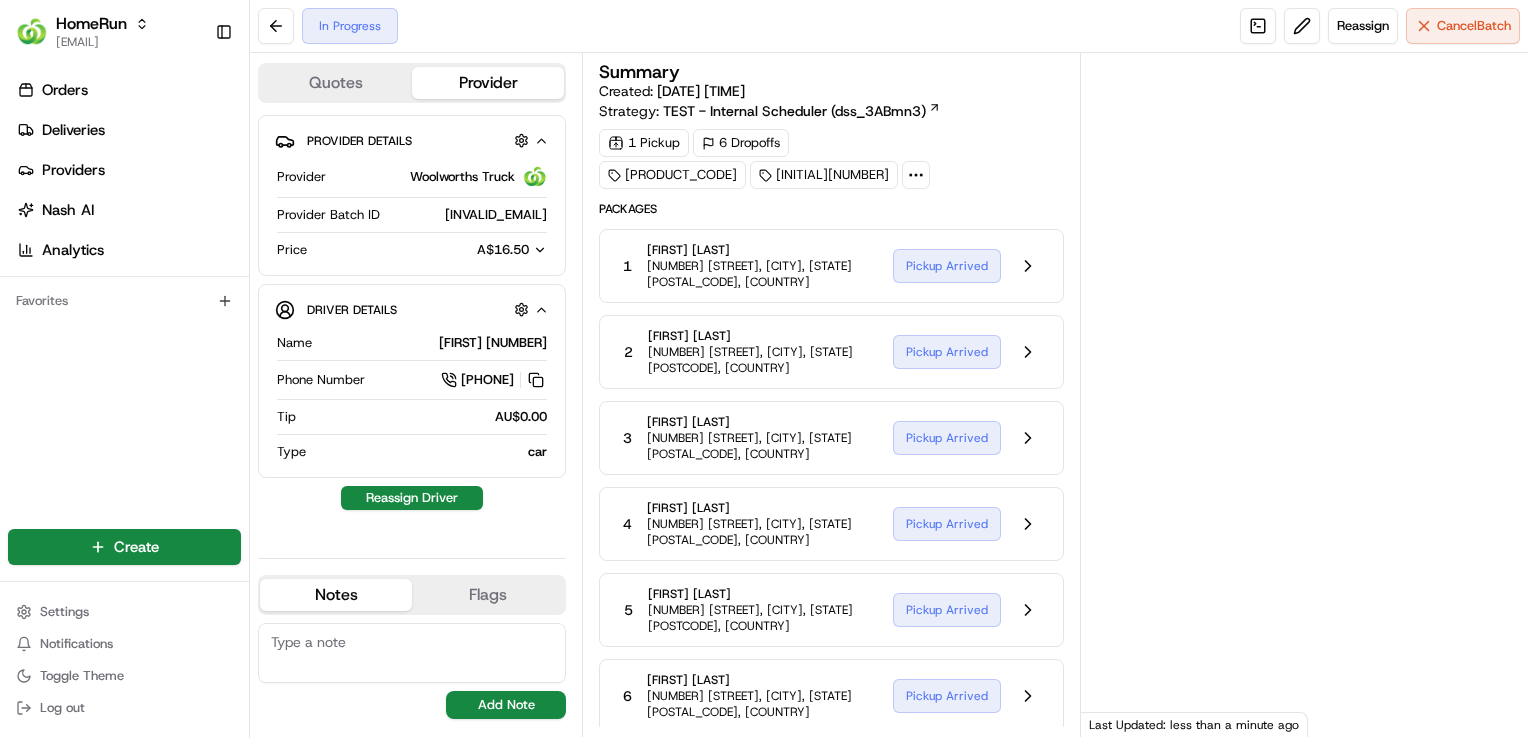 scroll, scrollTop: 0, scrollLeft: 0, axis: both 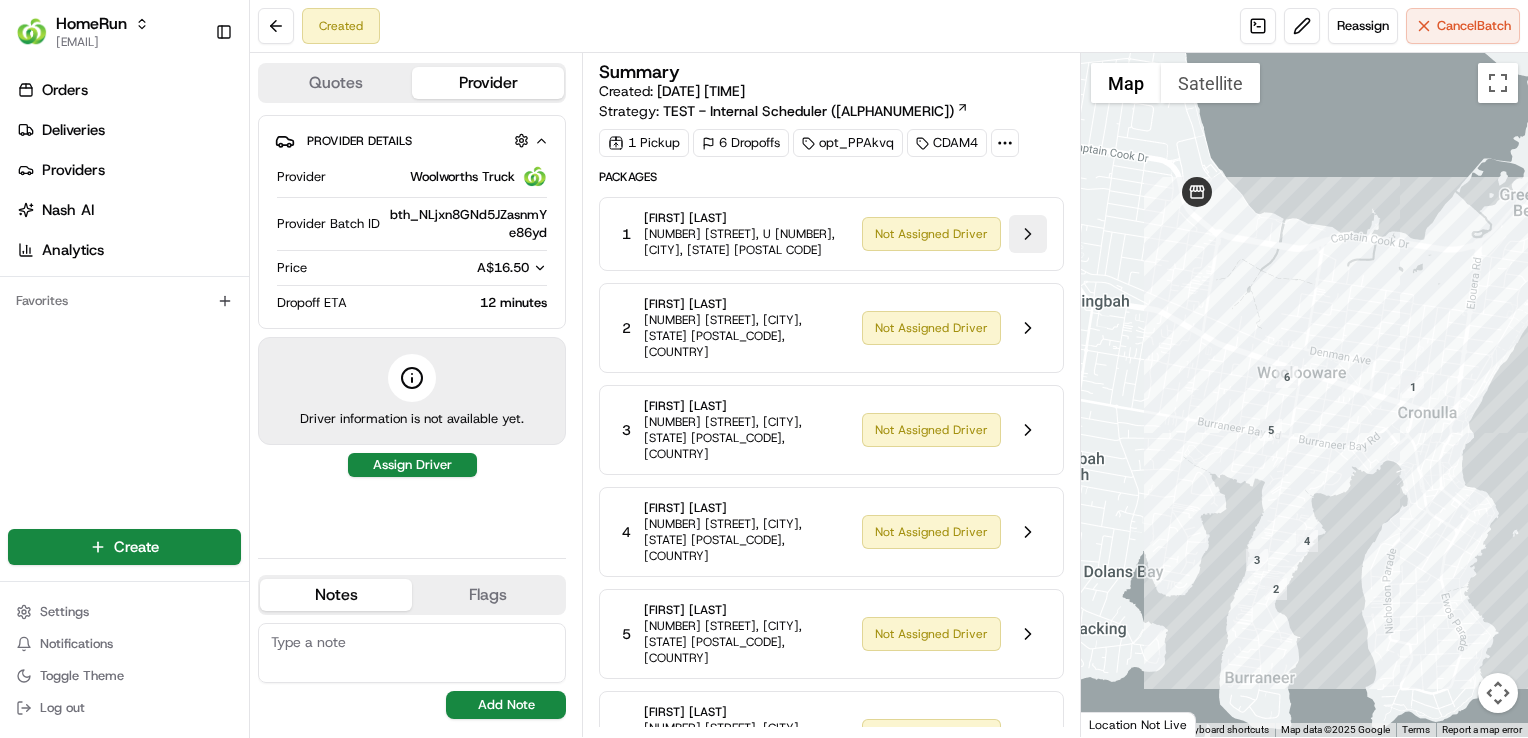 click at bounding box center (1028, 234) 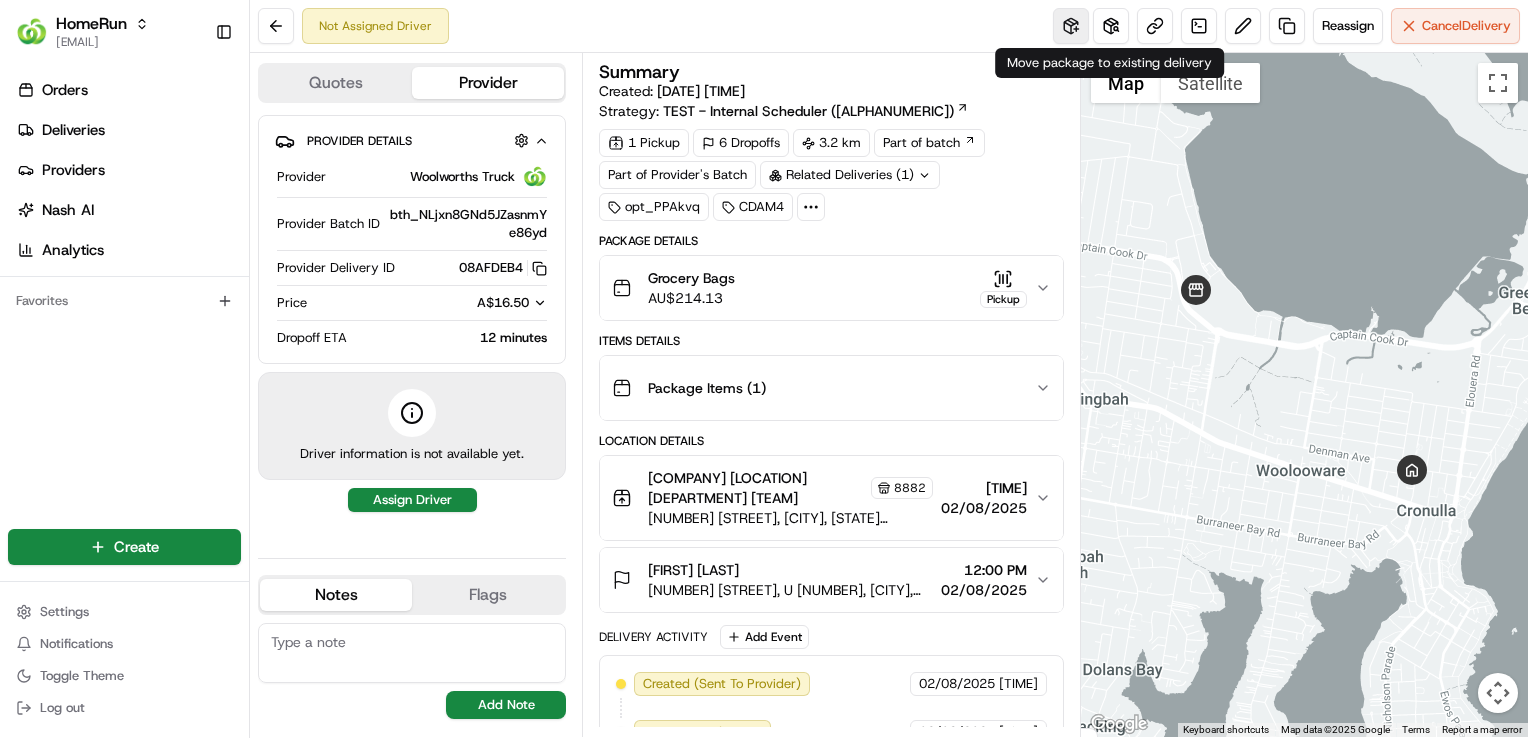 click at bounding box center (1071, 26) 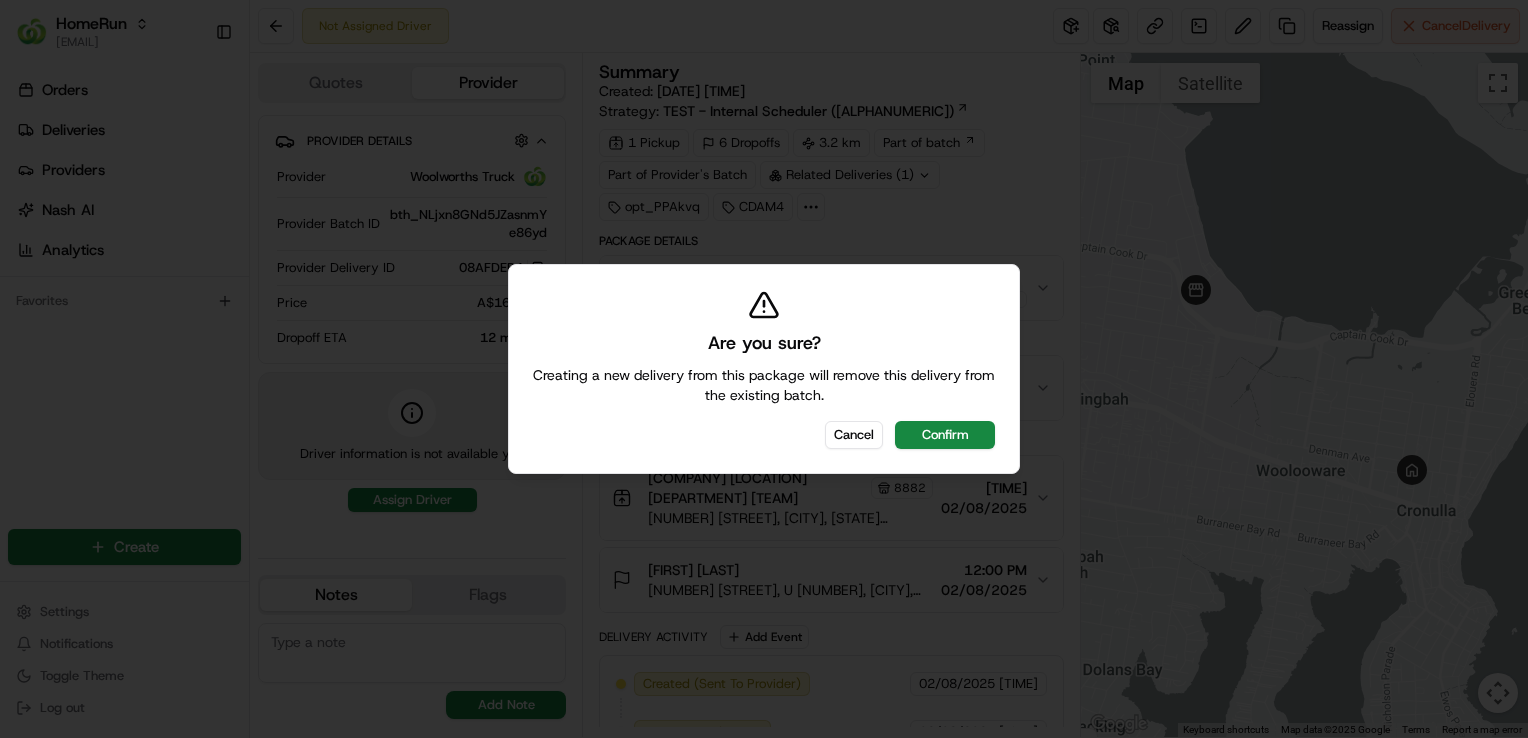 click on "Confirm" at bounding box center (945, 435) 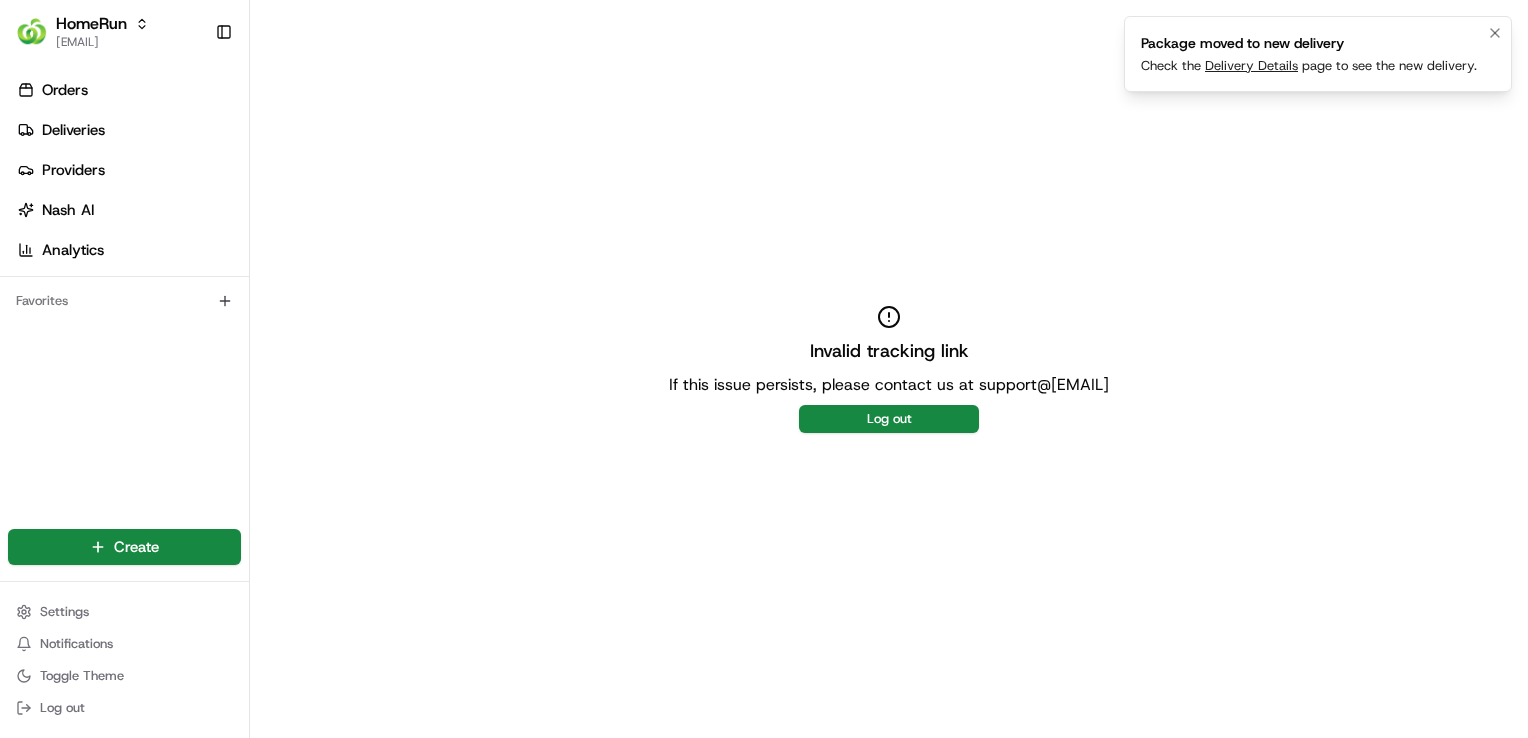 click on "Delivery Details" at bounding box center (1251, 65) 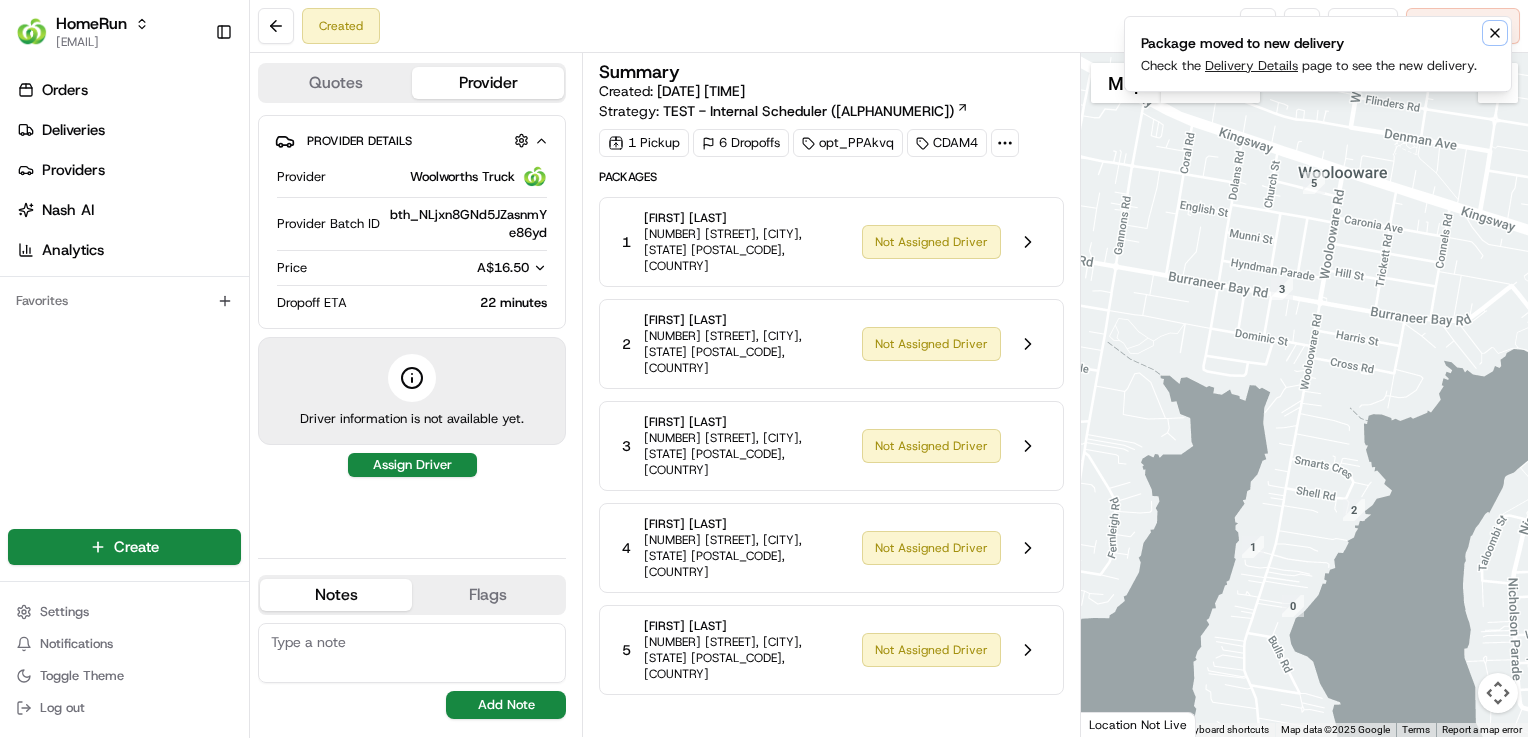 click 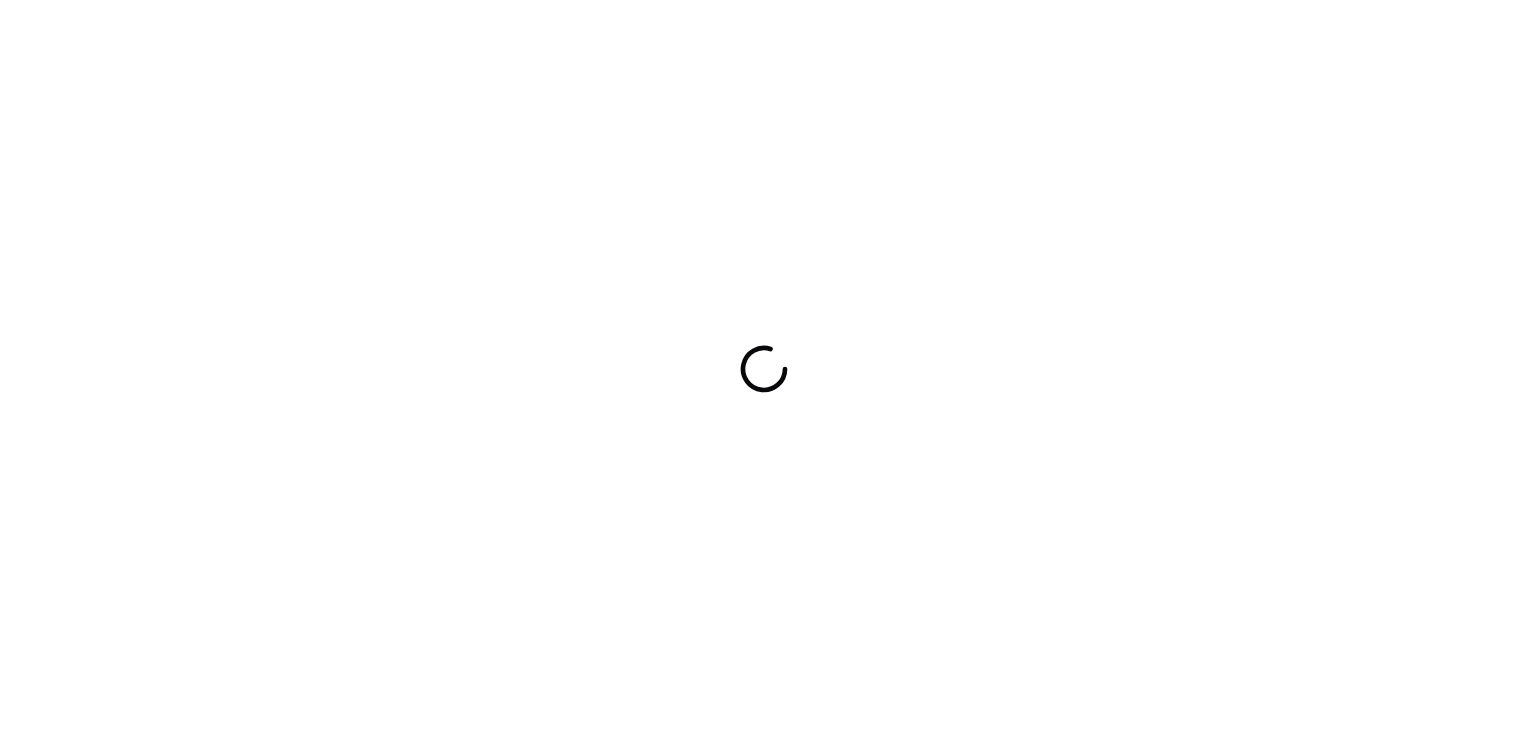 scroll, scrollTop: 0, scrollLeft: 0, axis: both 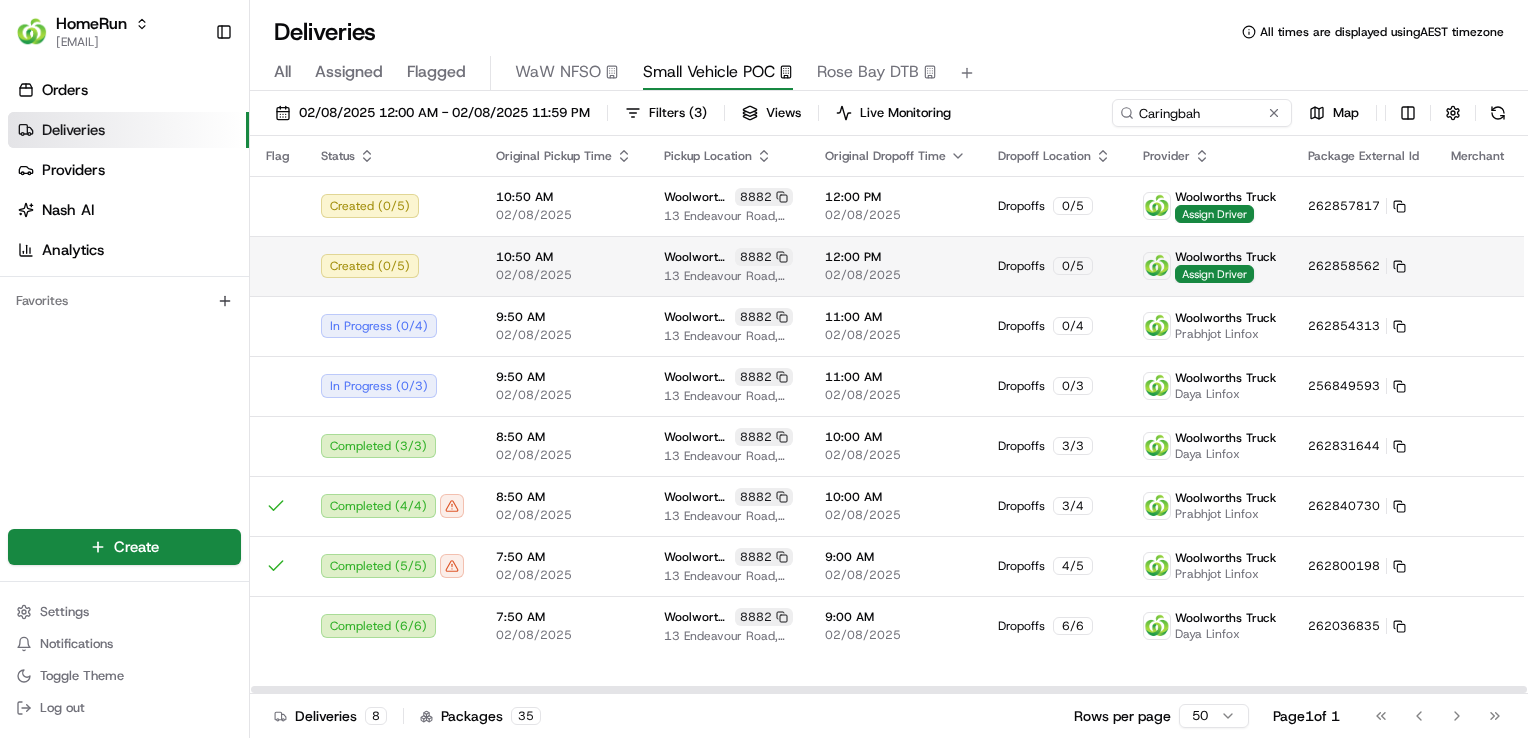 click on "HomeRun [EMAIL] Toggle Sidebar Orders Deliveries Providers Nash AI Analytics Favorites Main Menu Members & Organization Organization Users Roles Preferences Customization Tracking Orchestration Automations Dispatch Strategy Optimization Strategy Locations Pickup Locations Dropoff Locations Billing Billing Refund Requests Integrations Notification Triggers Webhooks API Keys Request Logs Create Settings Notifications Toggle Theme Log out Deliveries All times are displayed using AEST timezone All Assigned Flagged WaW NFSO Small Vehicle POC Rose Bay DTB 02/08/2025 12:00 AM - 02/08/2025 11:59 PM Filters ( 3 ) Views Live Monitoring Caringbah Map Flag Status Original Pickup Time Pickup Location Original Dropoff Time Dropoff Location Provider Package External Id Merchant Action Created ( 0 / 5 ) 10:50 AM 02/08/2025 Woolworths Caringbah CFC (CDOS) 8882 13 Endeavour Road, [CITY], [STATE] [ZIP], AU 12:00 PM 02/08/2025 Dropoffs 0 / 5 Woolworths Truck Assign Driver [NUMBER]" at bounding box center [764, 369] 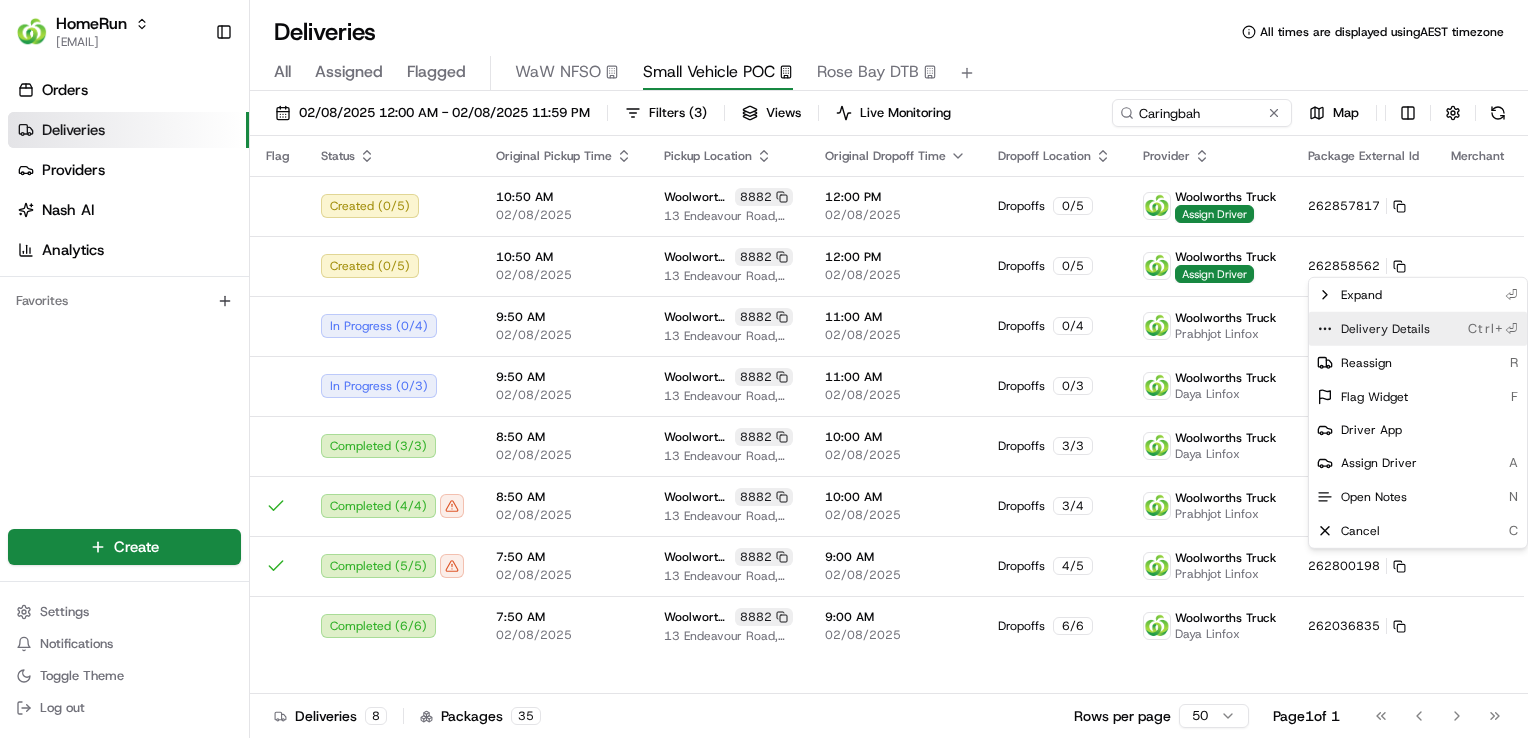 click on "Delivery Details Ctrl+⏎" at bounding box center (1418, 329) 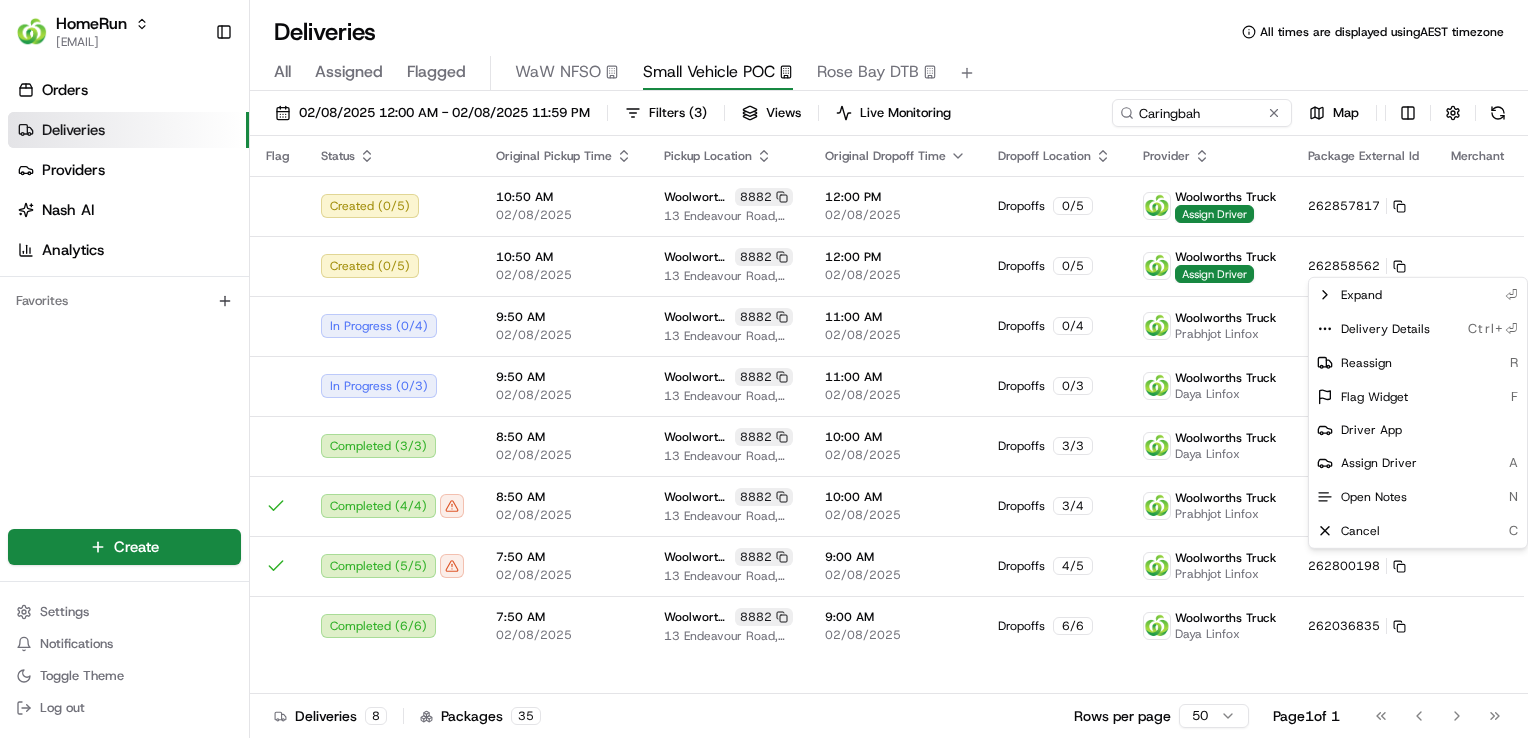 click on "HomeRun agoswami3@woolworths.com.au Toggle Sidebar Orders Deliveries Providers Nash AI Analytics Favorites Main Menu Members & Organization Organization Users Roles Preferences Customization Tracking Orchestration Automations Dispatch Strategy Optimization Strategy Locations Pickup Locations Dropoff Locations Billing Billing Refund Requests Integrations Notification Triggers Webhooks API Keys Request Logs Create Settings Notifications Toggle Theme Log out Deliveries All times are displayed using  AEST   timezone All Assigned Flagged WaW NFSO Small Vehicle POC Rose Bay DTB 02/08/2025 12:00 AM - 02/08/2025 11:59 PM Filters ( 3 ) Views Live Monitoring Caringbah Map Flag Status Original Pickup Time Pickup Location Original Dropoff Time Dropoff Location Provider Package External Id Merchant Action Created ( 0 / 5 ) 10:50 AM 02/08/2025 Woolworths Caringbah CFC (CDOS) 8882 13 Endeavour Road, Caringbah, NSW 2229, AU 12:00 PM 02/08/2025 Dropoffs 0  /  5 Woolworths Truck Assign Driver 262857817 Created" at bounding box center [764, 369] 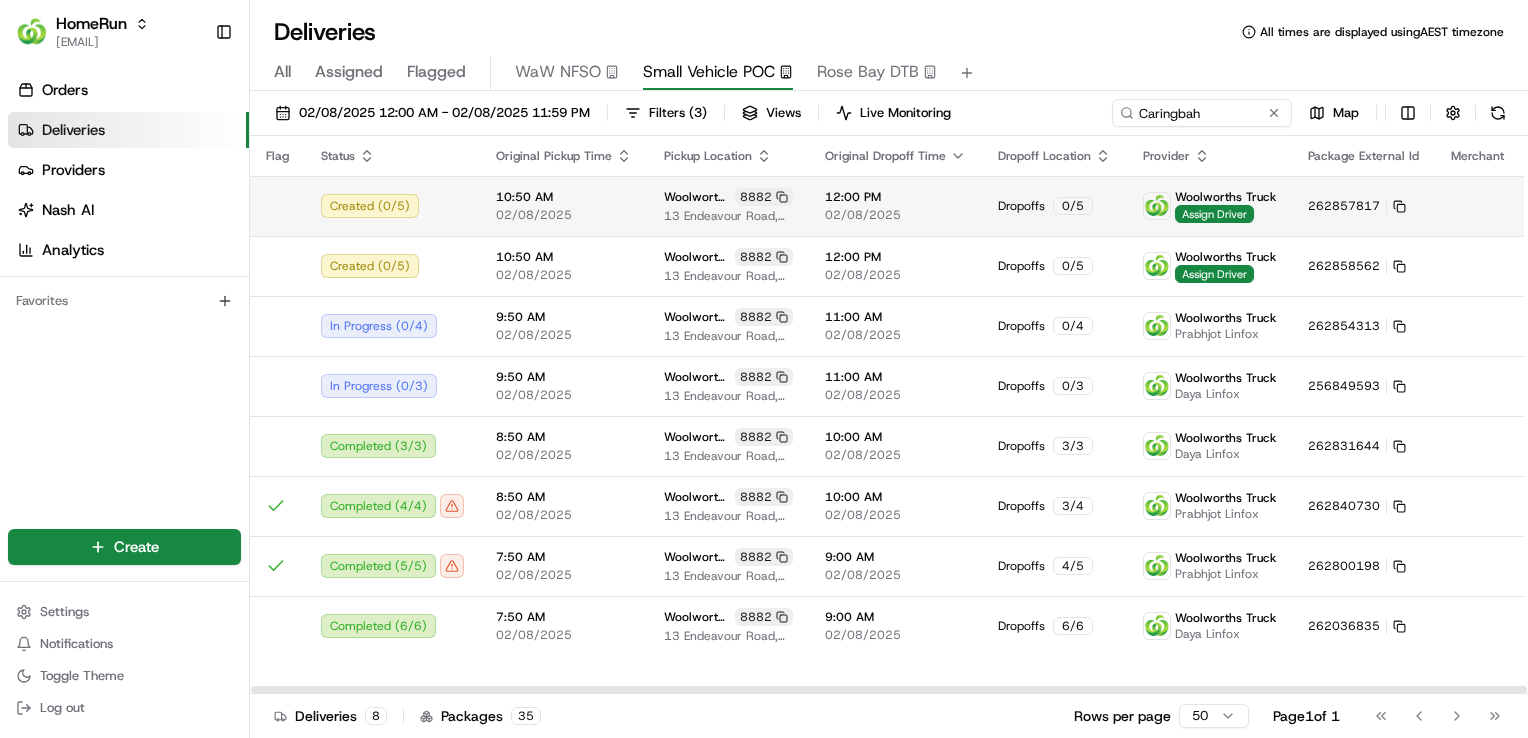 click on "HomeRun agoswami3@woolworths.com.au Toggle Sidebar Orders Deliveries Providers Nash AI Analytics Favorites Main Menu Members & Organization Organization Users Roles Preferences Customization Tracking Orchestration Automations Dispatch Strategy Optimization Strategy Locations Pickup Locations Dropoff Locations Billing Billing Refund Requests Integrations Notification Triggers Webhooks API Keys Request Logs Create Settings Notifications Toggle Theme Log out Deliveries All times are displayed using  AEST   timezone All Assigned Flagged WaW NFSO Small Vehicle POC Rose Bay DTB 02/08/2025 12:00 AM - 02/08/2025 11:59 PM Filters ( 3 ) Views Live Monitoring Caringbah Map Flag Status Original Pickup Time Pickup Location Original Dropoff Time Dropoff Location Provider Package External Id Merchant Action Created ( 0 / 5 ) 10:50 AM 02/08/2025 Woolworths Caringbah CFC (CDOS) 8882 13 Endeavour Road, Caringbah, NSW 2229, AU 12:00 PM 02/08/2025 Dropoffs 0  /  5 Woolworths Truck Assign Driver 262857817 Created" at bounding box center (764, 369) 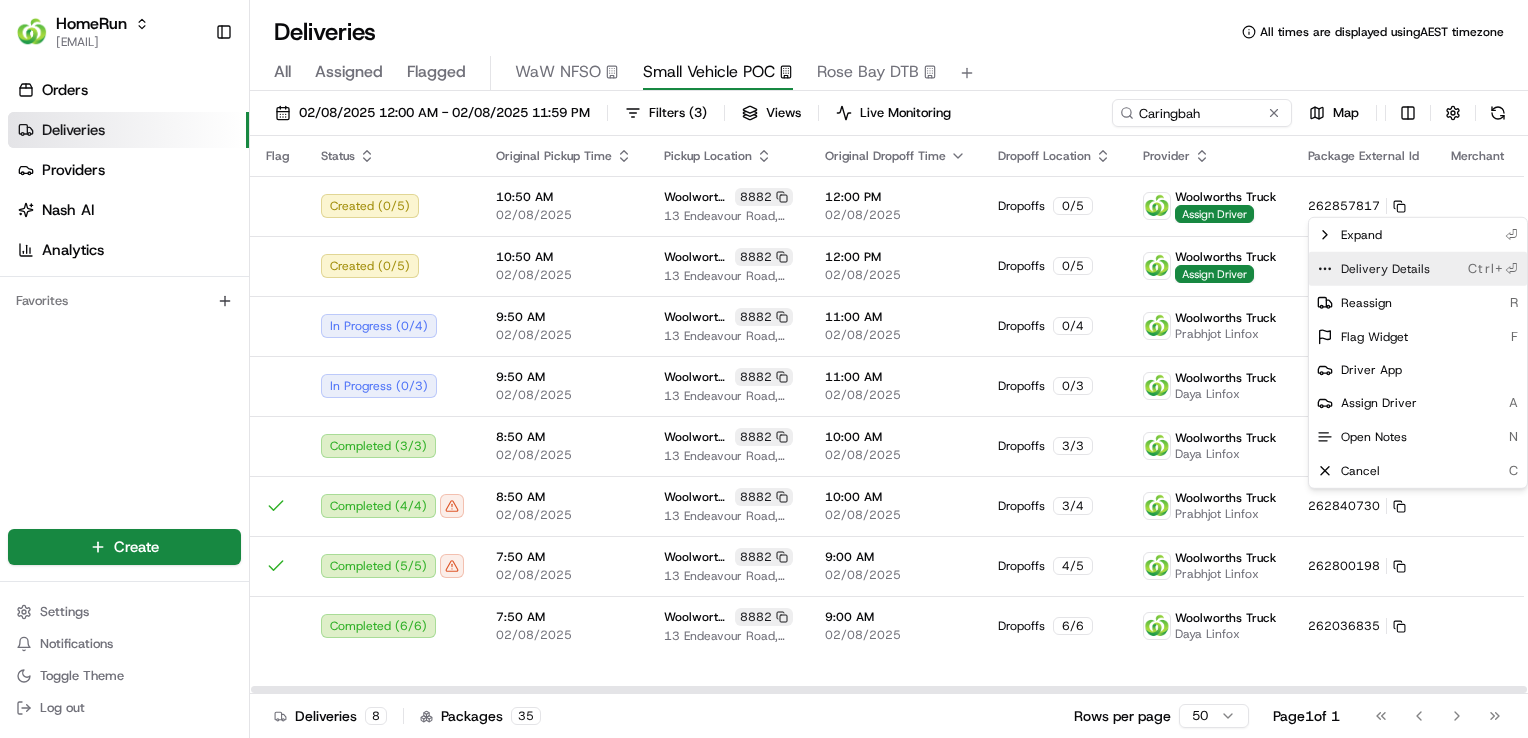 click on "Delivery Details Ctrl+⏎" at bounding box center [1418, 269] 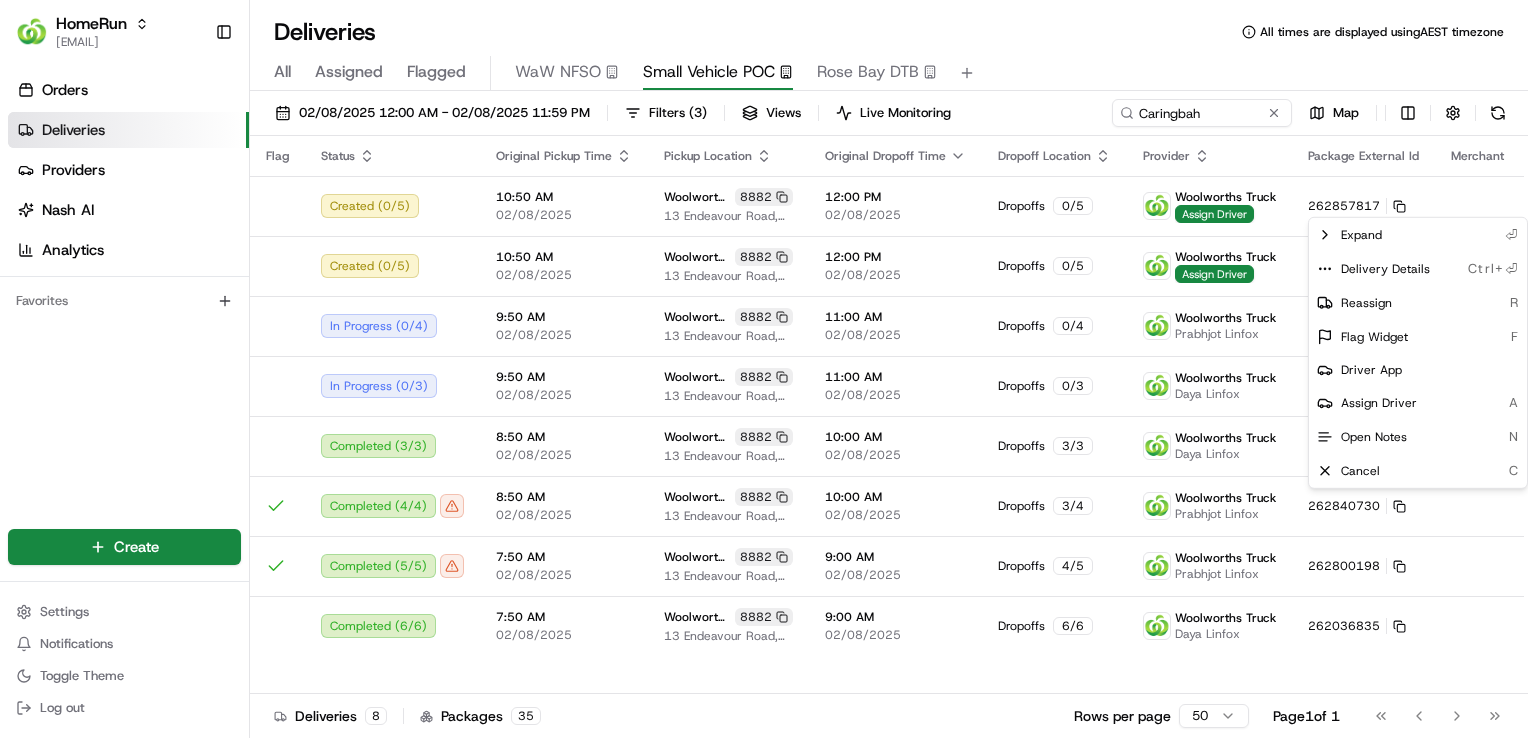 click on "HomeRun agoswami3@woolworths.com.au Toggle Sidebar Orders Deliveries Providers Nash AI Analytics Favorites Main Menu Members & Organization Organization Users Roles Preferences Customization Tracking Orchestration Automations Dispatch Strategy Optimization Strategy Locations Pickup Locations Dropoff Locations Billing Billing Refund Requests Integrations Notification Triggers Webhooks API Keys Request Logs Create Settings Notifications Toggle Theme Log out Deliveries All times are displayed using  AEST   timezone All Assigned Flagged WaW NFSO Small Vehicle POC Rose Bay DTB 02/08/2025 12:00 AM - 02/08/2025 11:59 PM Filters ( 3 ) Views Live Monitoring Caringbah Map Flag Status Original Pickup Time Pickup Location Original Dropoff Time Dropoff Location Provider Package External Id Merchant Action Created ( 0 / 5 ) 10:50 AM 02/08/2025 Woolworths Caringbah CFC (CDOS) 8882 13 Endeavour Road, Caringbah, NSW 2229, AU 12:00 PM 02/08/2025 Dropoffs 0  /  5 Woolworths Truck Assign Driver 262857817 Created" at bounding box center [764, 369] 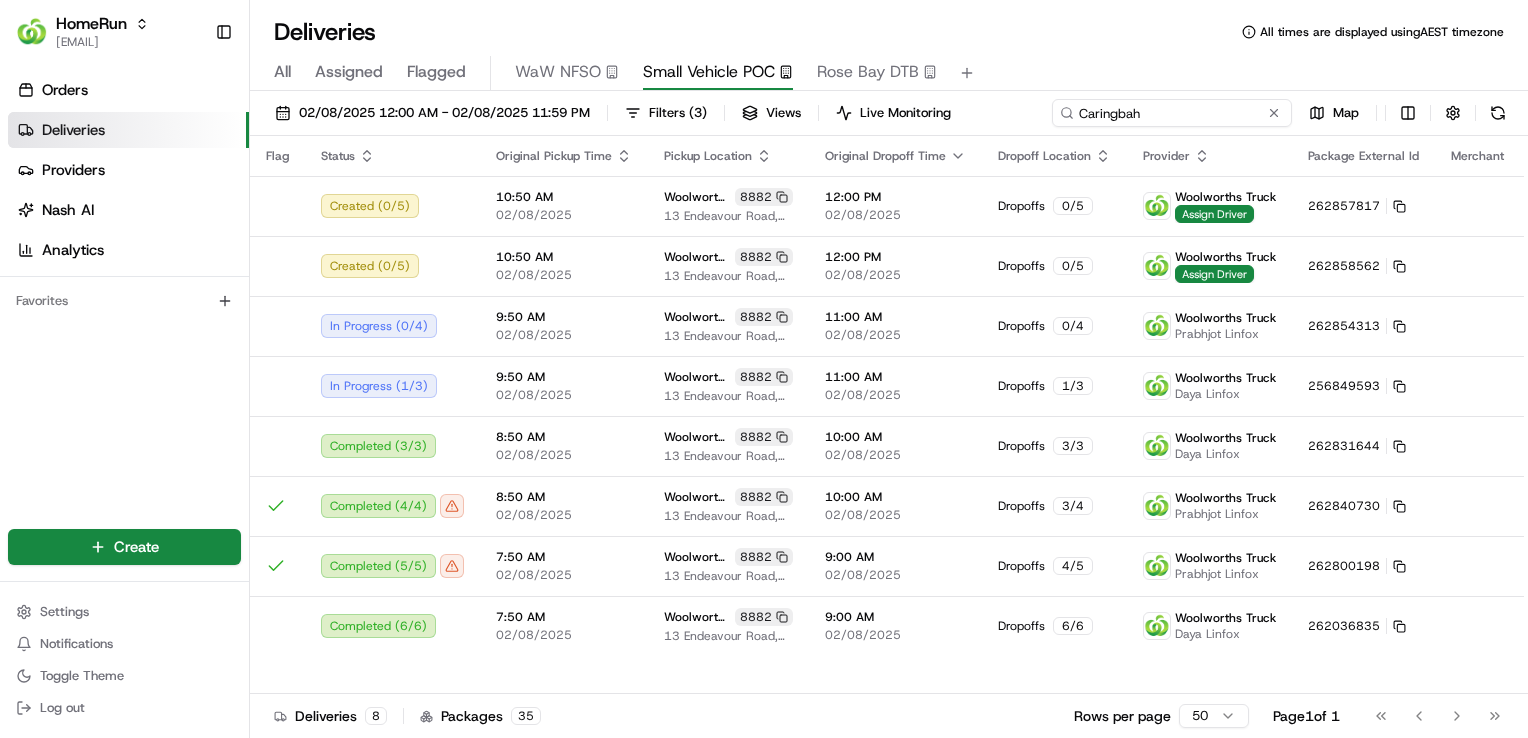 drag, startPoint x: 1208, startPoint y: 115, endPoint x: 952, endPoint y: 98, distance: 256.56384 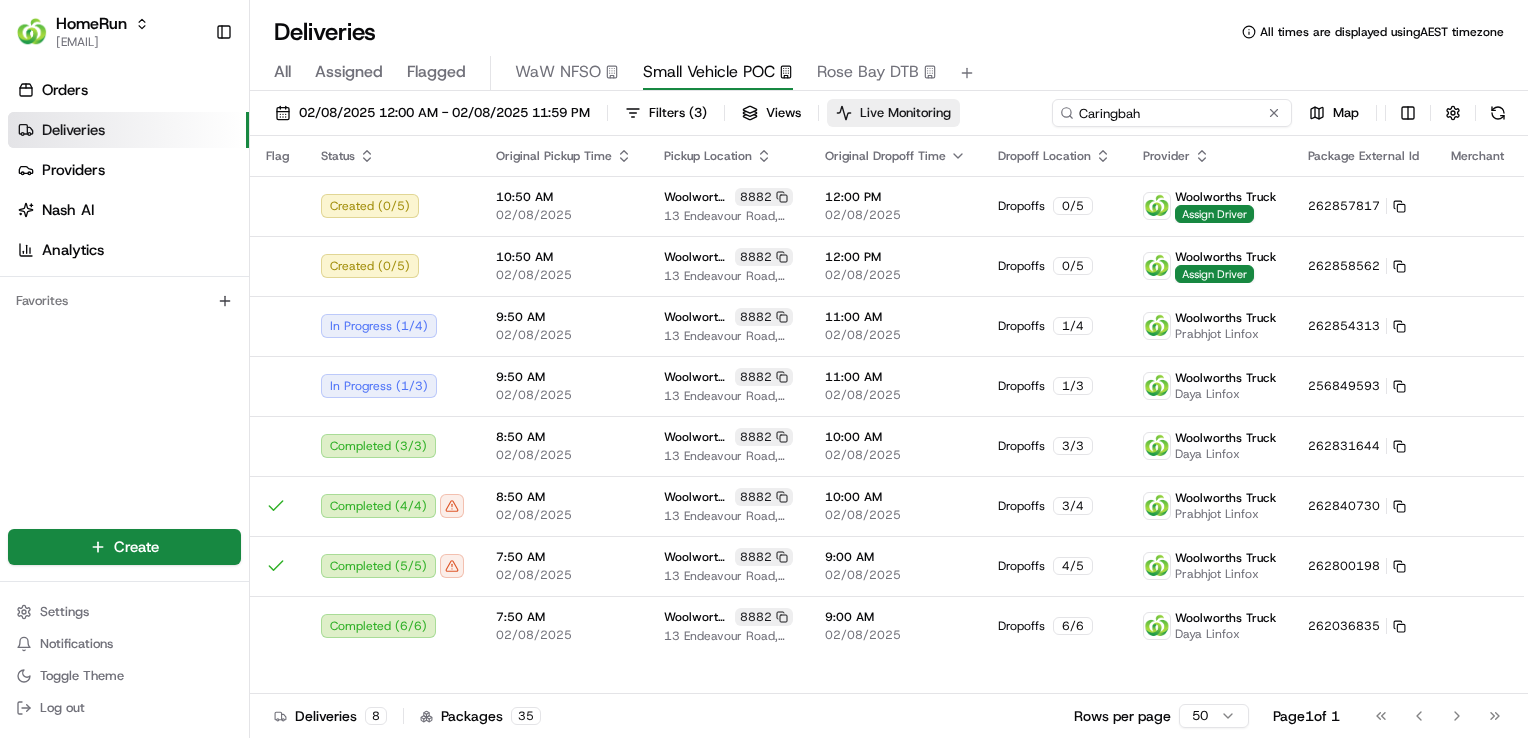 drag, startPoint x: 1164, startPoint y: 114, endPoint x: 904, endPoint y: 99, distance: 260.43234 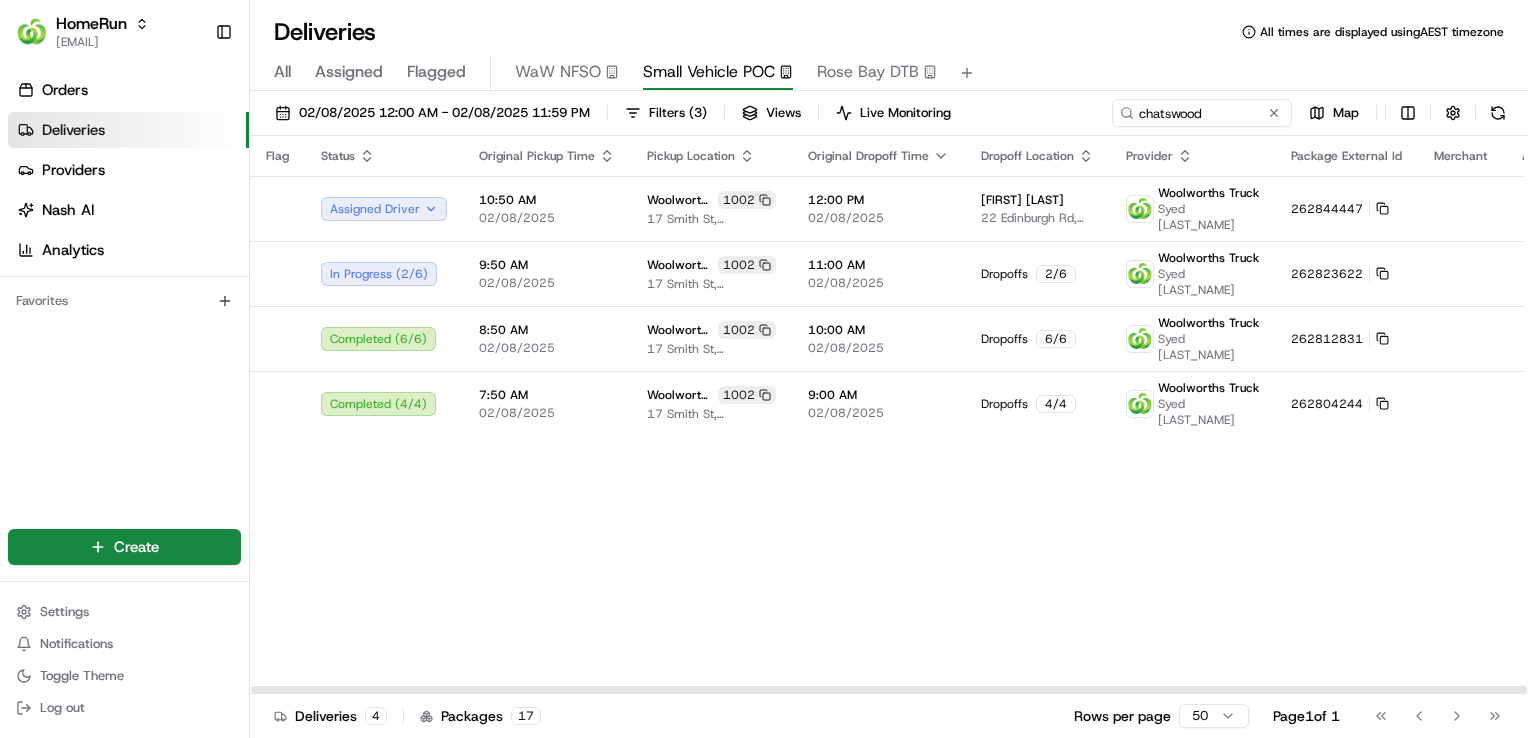 click on "Flag Status Original Pickup Time Pickup Location Original Dropoff Time Dropoff Location Provider Package External Id Merchant Action Assigned Driver 10:50 AM 02/08/2025 Woolworths Chatswood East 1002 17 Smith St, Chatswood, NSW 2067, AU 12:00 PM 02/08/2025 Zac Xiong 22 Edinburgh Rd, Willoughby, NSW 2068, AU Woolworths Truck Syed 1011092 262844447 In Progress ( 2 / 6 ) 9:50 AM 02/08/2025 Woolworths Chatswood East 1002 17 Smith St, Chatswood, NSW 2067, AU 11:00 AM 02/08/2025 Dropoffs 2  /  6 Woolworths Truck Syed 1011092 262823622 Completed ( 6 / 6 ) 8:50 AM 02/08/2025 Woolworths Chatswood East 1002 17 Smith St, Chatswood, NSW 2067, AU 10:00 AM 02/08/2025 Dropoffs 6  /  6 Woolworths Truck Syed 1011092 262812831 Completed ( 4 / 4 ) 7:50 AM 02/08/2025 Woolworths Chatswood East 1002 17 Smith St, Chatswood, NSW 2067, AU 9:00 AM 02/08/2025 Dropoffs 4  /  4 Woolworths Truck Syed 1011092 262804244" at bounding box center [913, 415] 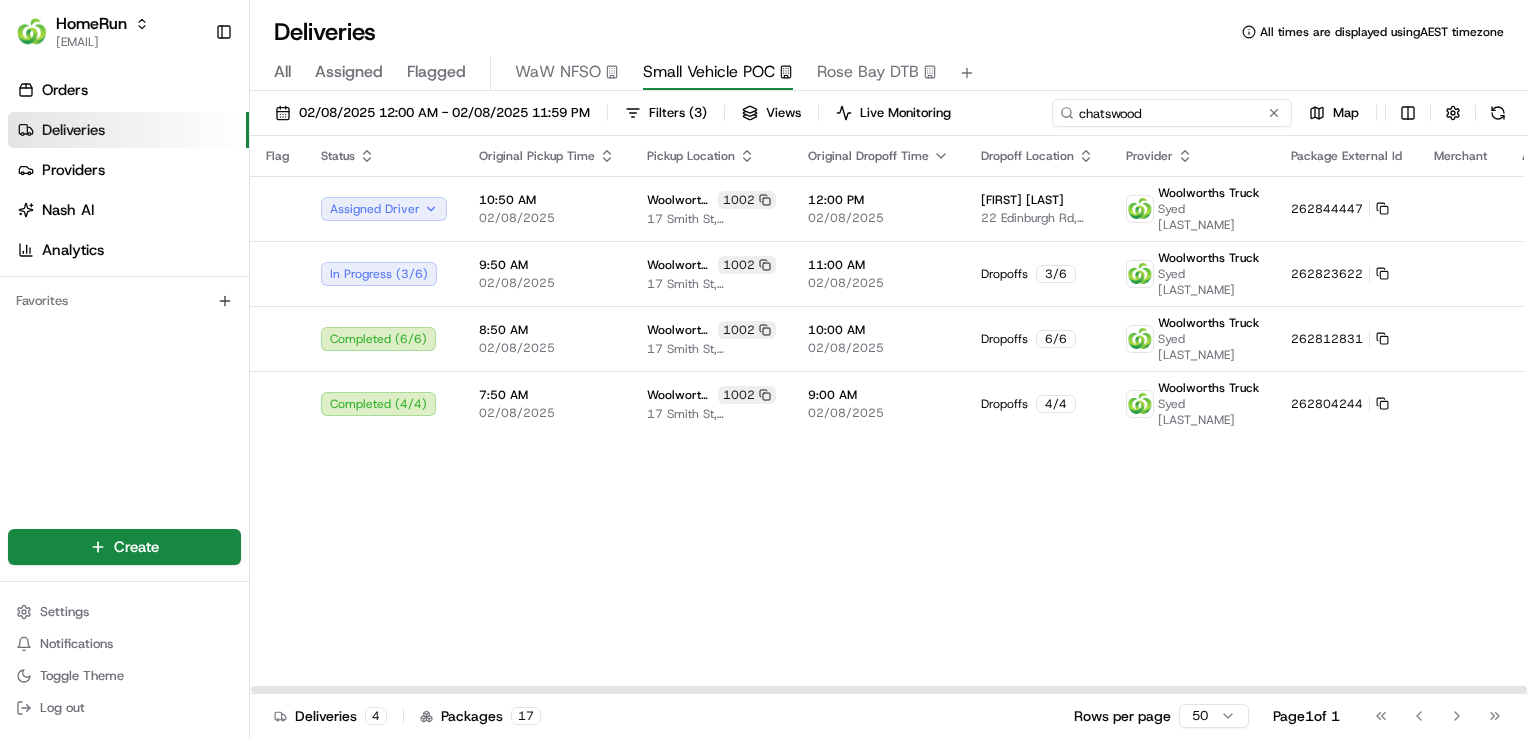 drag, startPoint x: 1216, startPoint y: 114, endPoint x: 989, endPoint y: 106, distance: 227.14093 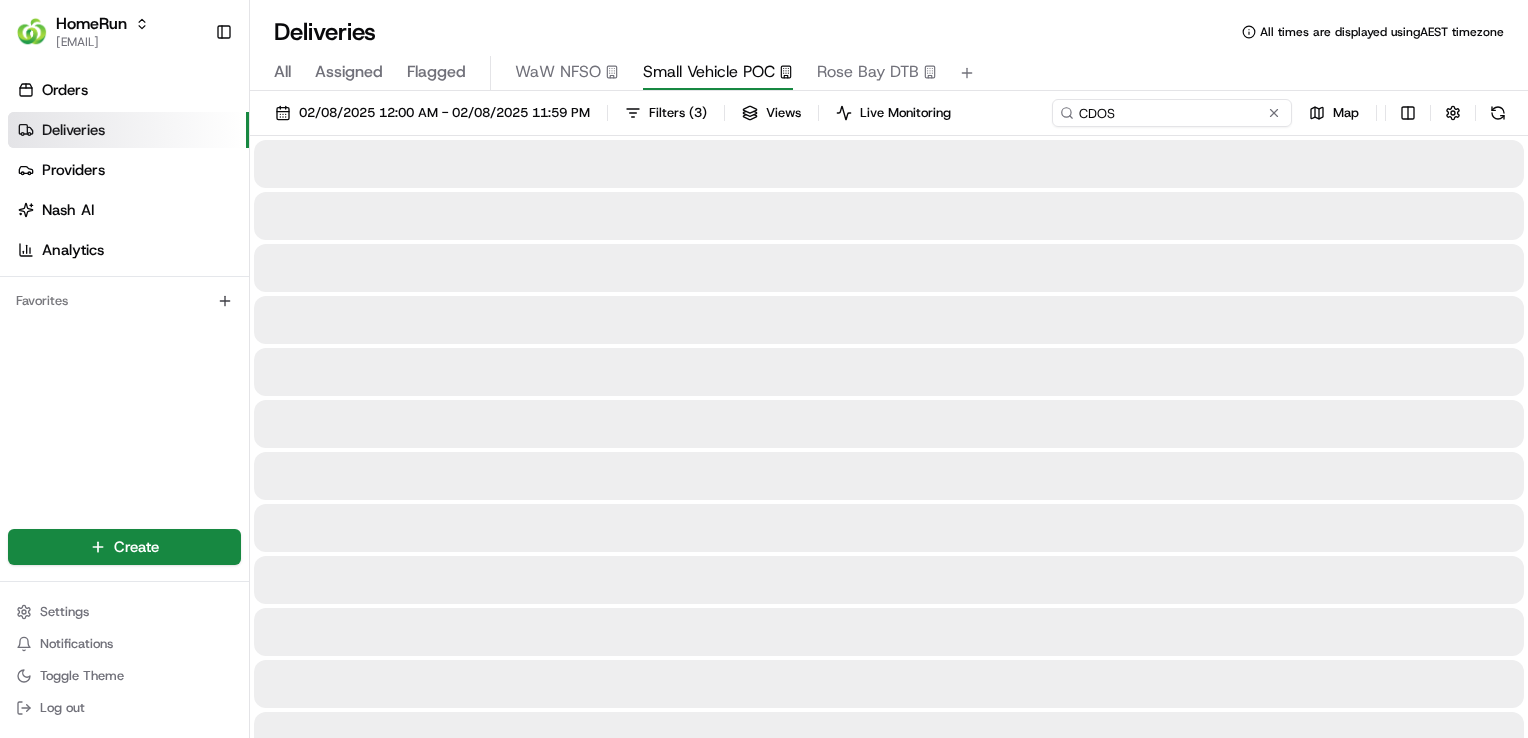 type on "CDOS" 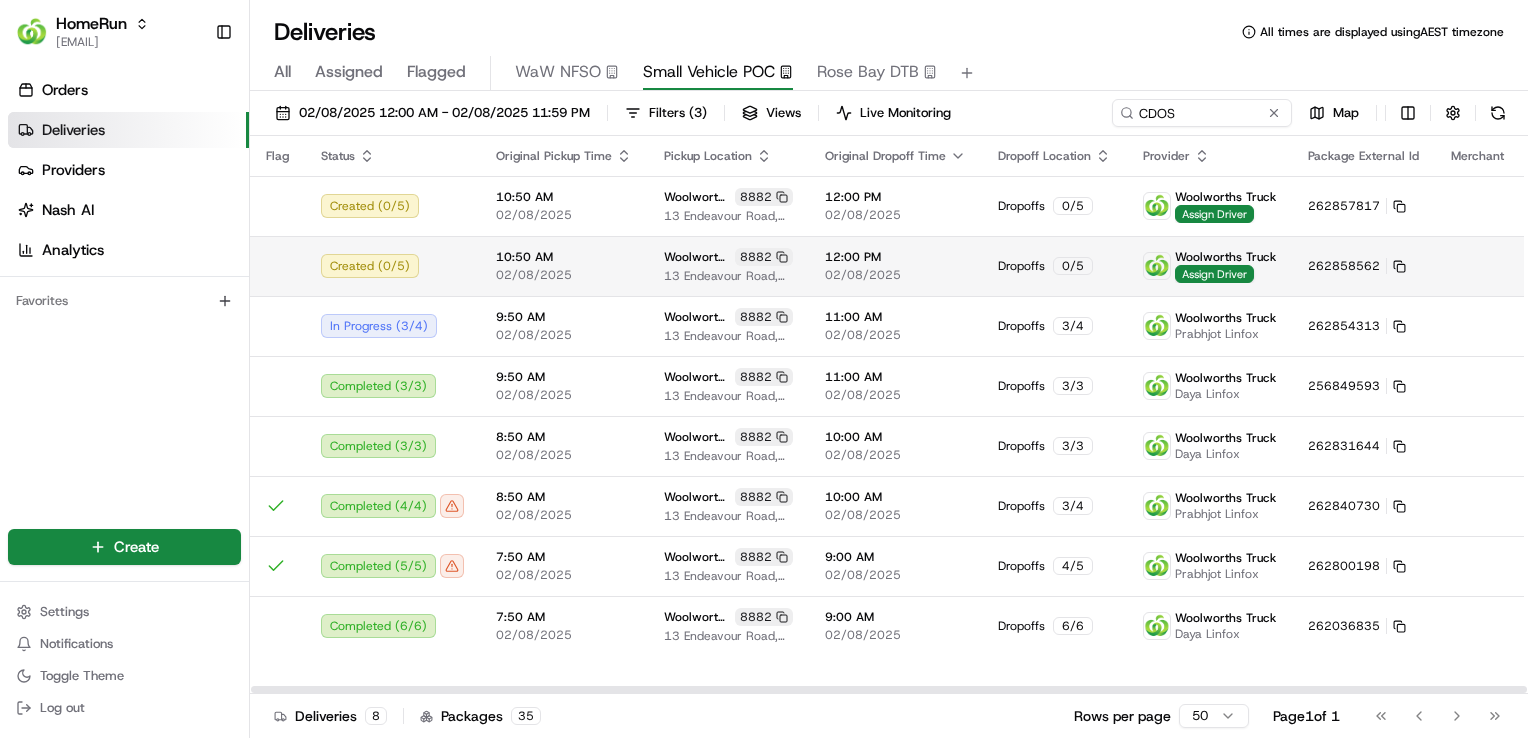 click on "HomeRun agoswami3@woolworths.com.au Toggle Sidebar Orders Deliveries Providers Nash AI Analytics Favorites Main Menu Members & Organization Organization Users Roles Preferences Customization Tracking Orchestration Automations Dispatch Strategy Optimization Strategy Locations Pickup Locations Dropoff Locations Billing Billing Refund Requests Integrations Notification Triggers Webhooks API Keys Request Logs Create Settings Notifications Toggle Theme Log out Deliveries All times are displayed using  AEST   timezone All Assigned Flagged WaW NFSO Small Vehicle POC Rose Bay DTB 02/08/2025 12:00 AM - 02/08/2025 11:59 PM Filters ( 3 ) Views Live Monitoring CDOS Map Flag Status Original Pickup Time Pickup Location Original Dropoff Time Dropoff Location Provider Package External Id Merchant Action Created ( 0 / 5 ) 10:50 AM 02/08/2025 Woolworths Caringbah CFC (CDOS) 8882 13 Endeavour Road, Caringbah, NSW 2229, AU 12:00 PM 02/08/2025 Dropoffs 0  /  5 Woolworths Truck Assign Driver 262857817 Created ( 0 /" at bounding box center (764, 369) 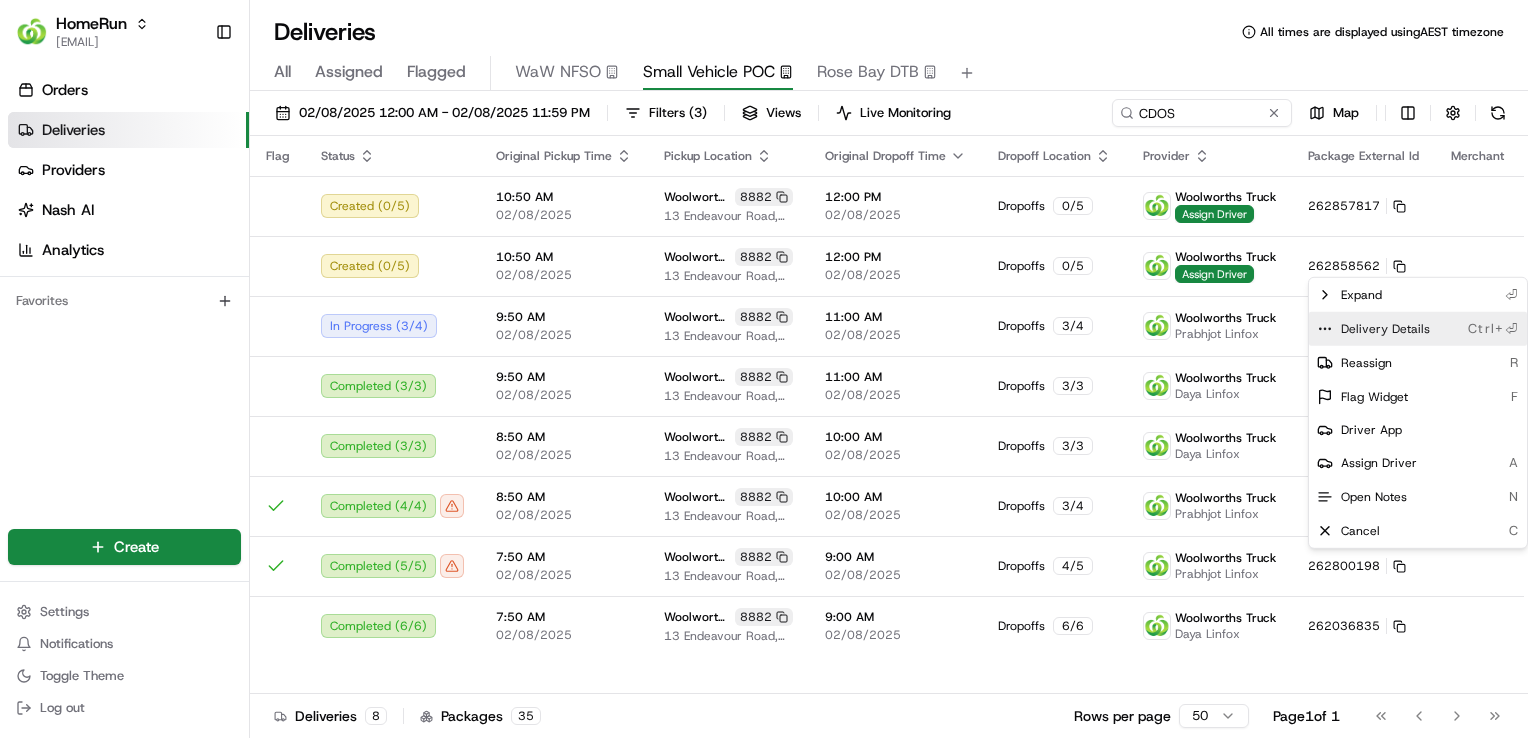 click on "Delivery Details Ctrl+⏎" at bounding box center [1418, 329] 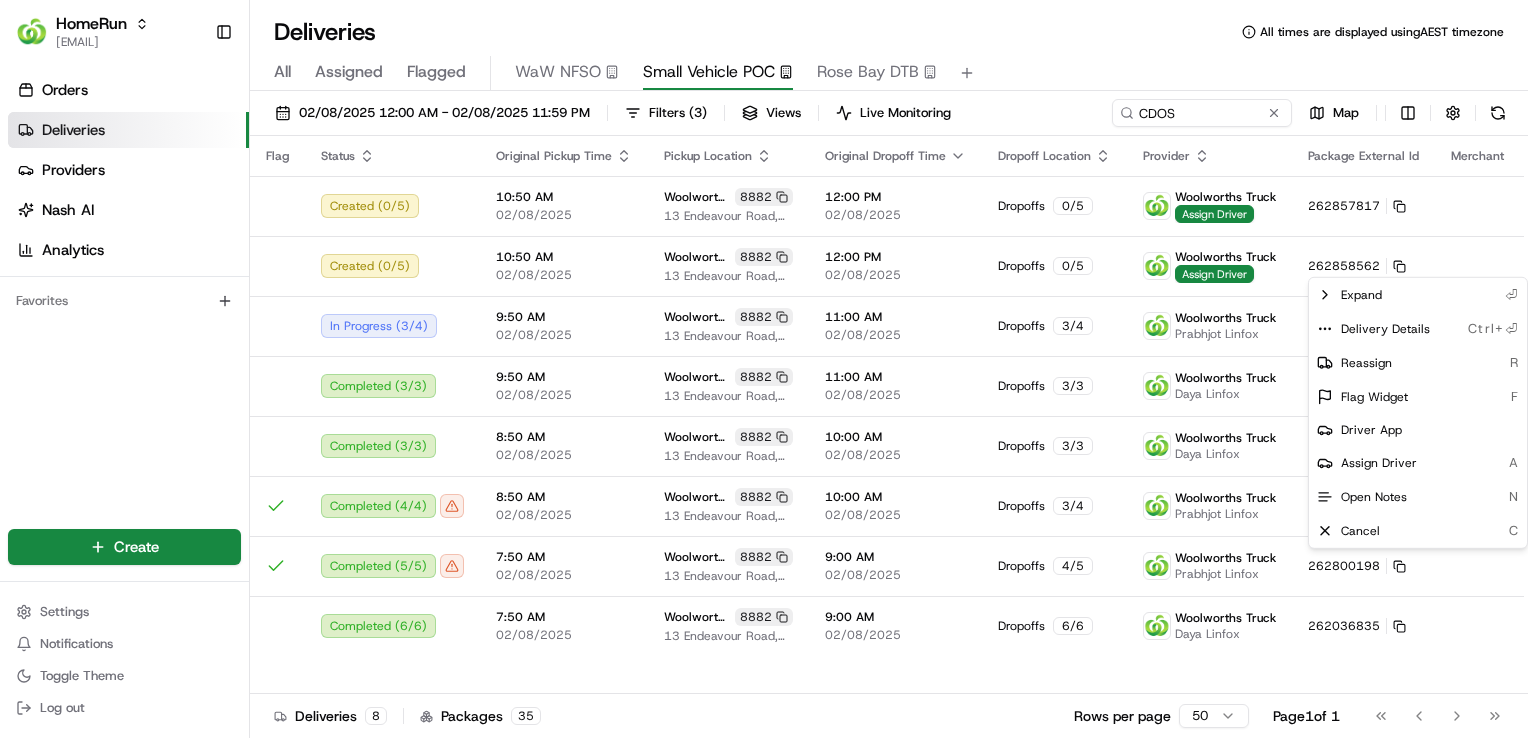 click on "HomeRun agoswami3@woolworths.com.au Toggle Sidebar Orders Deliveries Providers Nash AI Analytics Favorites Main Menu Members & Organization Organization Users Roles Preferences Customization Tracking Orchestration Automations Dispatch Strategy Optimization Strategy Locations Pickup Locations Dropoff Locations Billing Billing Refund Requests Integrations Notification Triggers Webhooks API Keys Request Logs Create Settings Notifications Toggle Theme Log out Deliveries All times are displayed using  AEST   timezone All Assigned Flagged WaW NFSO Small Vehicle POC Rose Bay DTB 02/08/2025 12:00 AM - 02/08/2025 11:59 PM Filters ( 3 ) Views Live Monitoring CDOS Map Flag Status Original Pickup Time Pickup Location Original Dropoff Time Dropoff Location Provider Package External Id Merchant Action Created ( 0 / 5 ) 10:50 AM 02/08/2025 Woolworths Caringbah CFC (CDOS) 8882 13 Endeavour Road, Caringbah, NSW 2229, AU 12:00 PM 02/08/2025 Dropoffs 0  /  5 Woolworths Truck Assign Driver 262857817 Created ( 0 /" at bounding box center [764, 369] 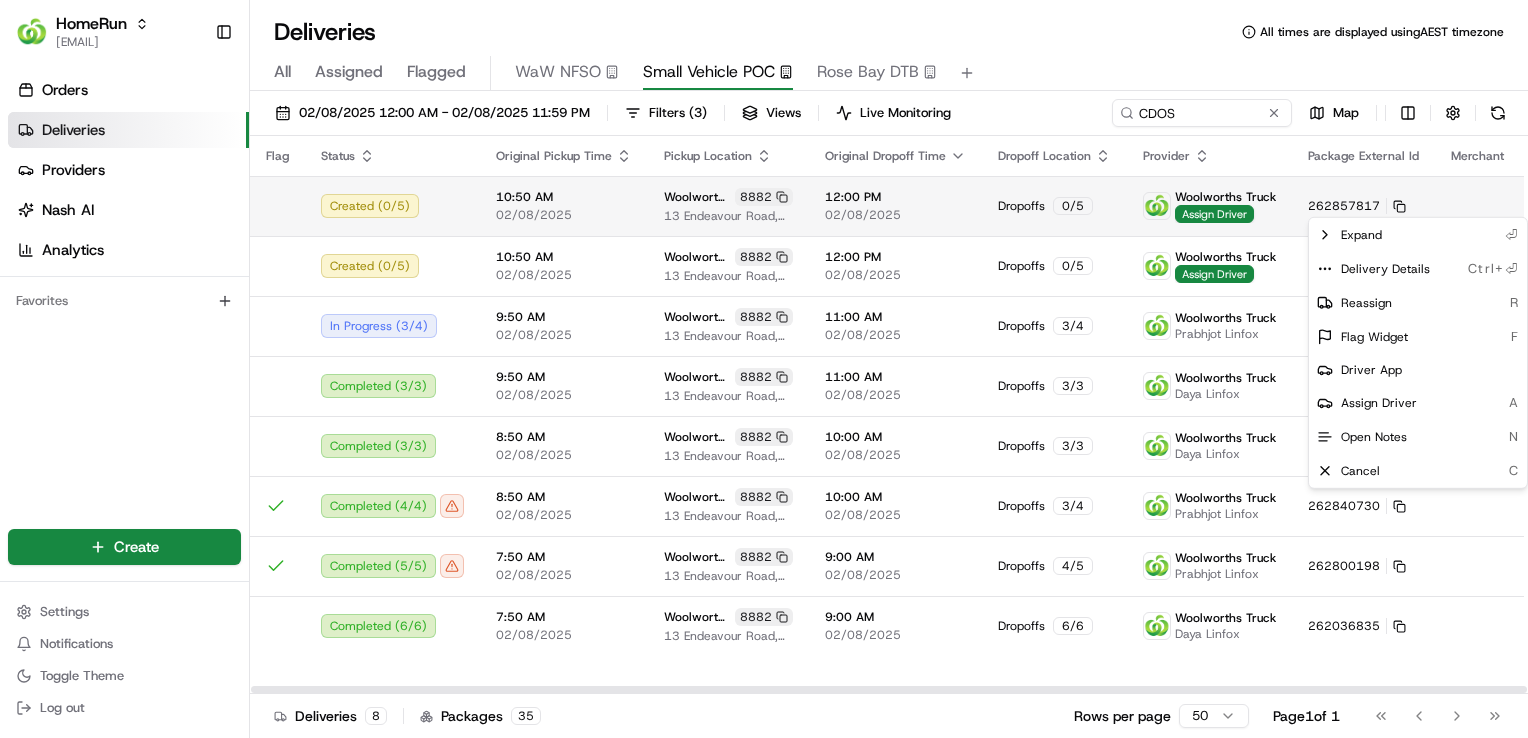 click on "HomeRun agoswami3@woolworths.com.au Toggle Sidebar Orders Deliveries Providers Nash AI Analytics Favorites Main Menu Members & Organization Organization Users Roles Preferences Customization Tracking Orchestration Automations Dispatch Strategy Optimization Strategy Locations Pickup Locations Dropoff Locations Billing Billing Refund Requests Integrations Notification Triggers Webhooks API Keys Request Logs Create Settings Notifications Toggle Theme Log out Deliveries All times are displayed using  AEST   timezone All Assigned Flagged WaW NFSO Small Vehicle POC Rose Bay DTB 02/08/2025 12:00 AM - 02/08/2025 11:59 PM Filters ( 3 ) Views Live Monitoring CDOS Map Flag Status Original Pickup Time Pickup Location Original Dropoff Time Dropoff Location Provider Package External Id Merchant Action Created ( 0 / 5 ) 10:50 AM 02/08/2025 Woolworths Caringbah CFC (CDOS) 8882 13 Endeavour Road, Caringbah, NSW 2229, AU 12:00 PM 02/08/2025 Dropoffs 0  /  5 Woolworths Truck Assign Driver 262857817 Created ( 0 /" at bounding box center [764, 369] 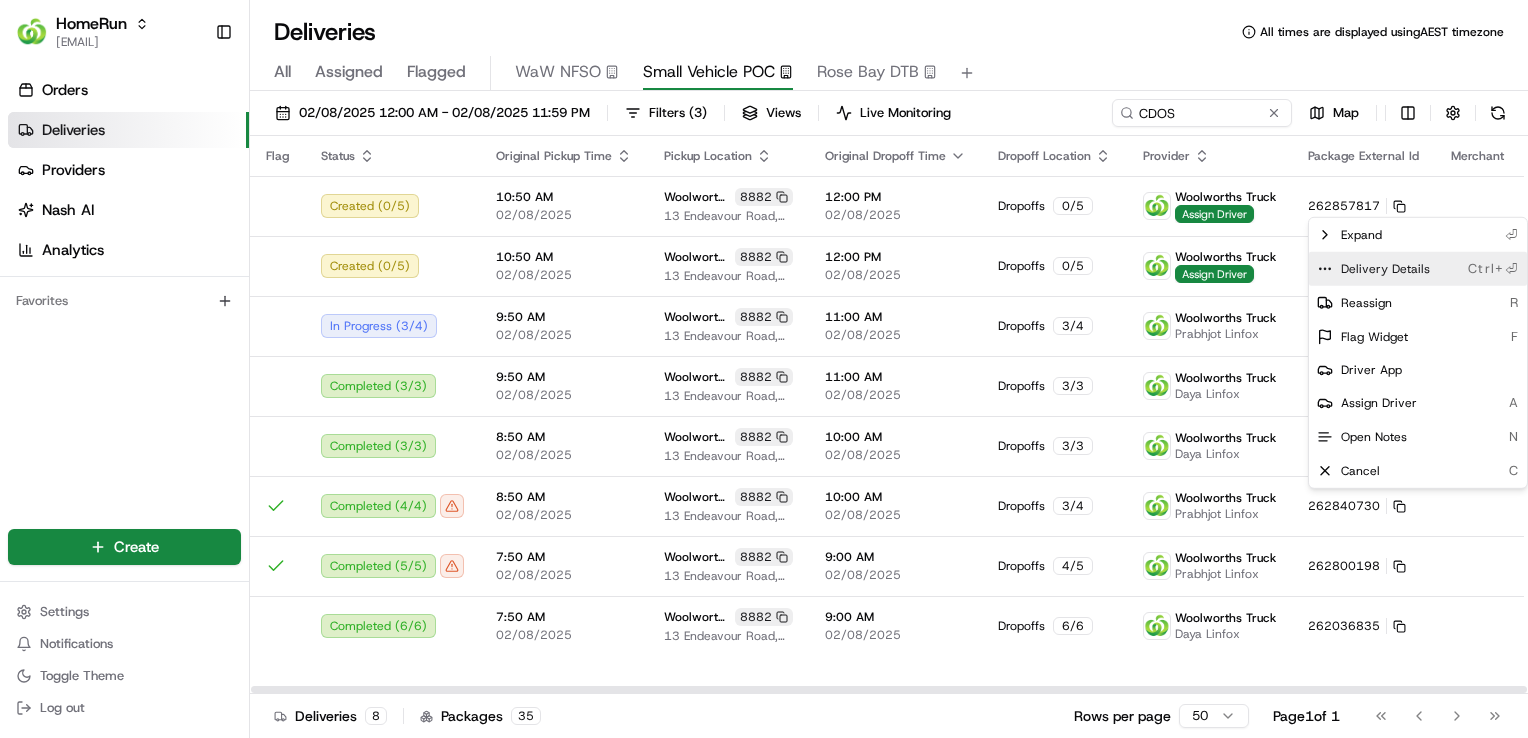 click on "Delivery Details Ctrl+⏎" at bounding box center (1418, 269) 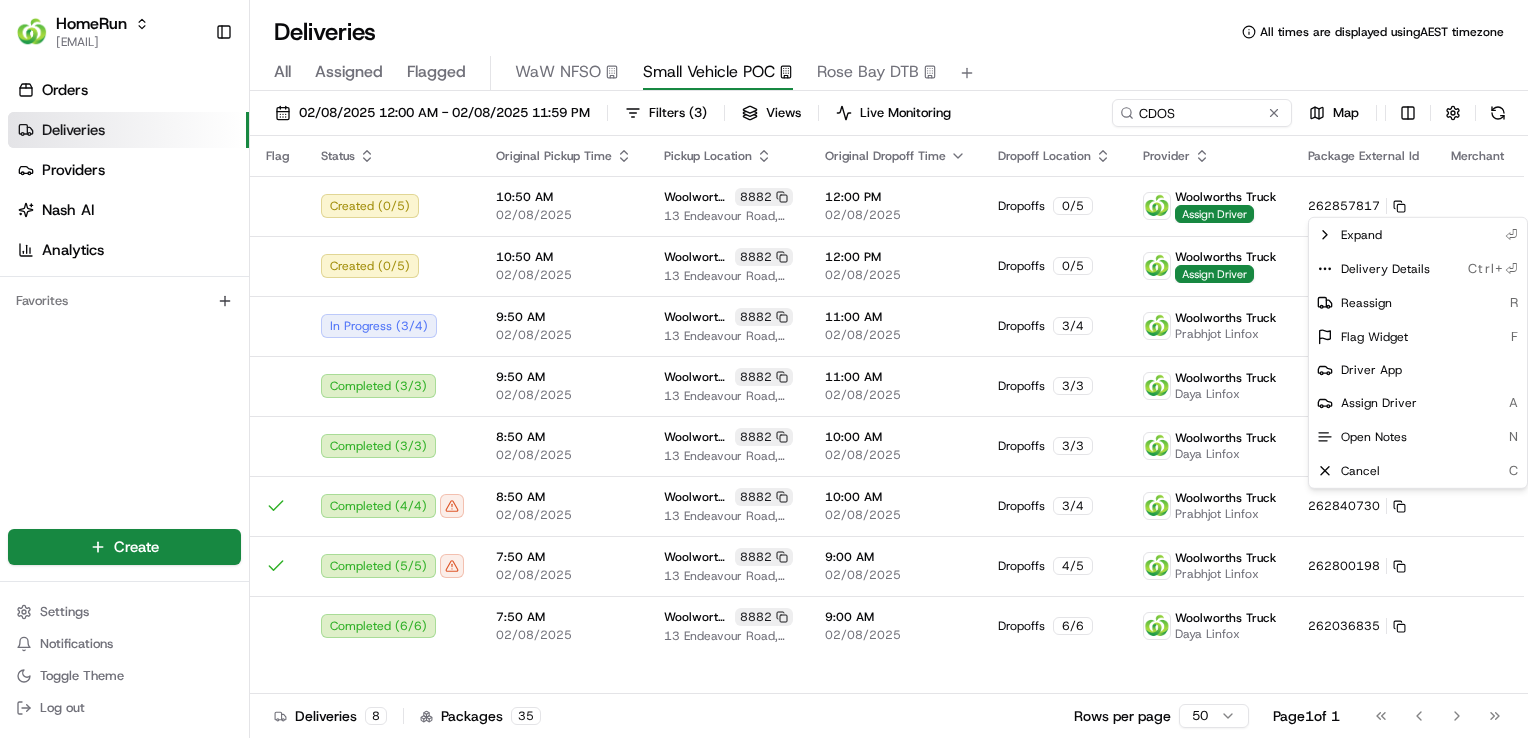 click on "HomeRun agoswami3@woolworths.com.au Toggle Sidebar Orders Deliveries Providers Nash AI Analytics Favorites Main Menu Members & Organization Organization Users Roles Preferences Customization Tracking Orchestration Automations Dispatch Strategy Optimization Strategy Locations Pickup Locations Dropoff Locations Billing Billing Refund Requests Integrations Notification Triggers Webhooks API Keys Request Logs Create Settings Notifications Toggle Theme Log out Deliveries All times are displayed using  AEST   timezone All Assigned Flagged WaW NFSO Small Vehicle POC Rose Bay DTB 02/08/2025 12:00 AM - 02/08/2025 11:59 PM Filters ( 3 ) Views Live Monitoring CDOS Map Flag Status Original Pickup Time Pickup Location Original Dropoff Time Dropoff Location Provider Package External Id Merchant Action Created ( 0 / 5 ) 10:50 AM 02/08/2025 Woolworths Caringbah CFC (CDOS) 8882 13 Endeavour Road, Caringbah, NSW 2229, AU 12:00 PM 02/08/2025 Dropoffs 0  /  5 Woolworths Truck Assign Driver 262857817 Created ( 0 /" at bounding box center [764, 369] 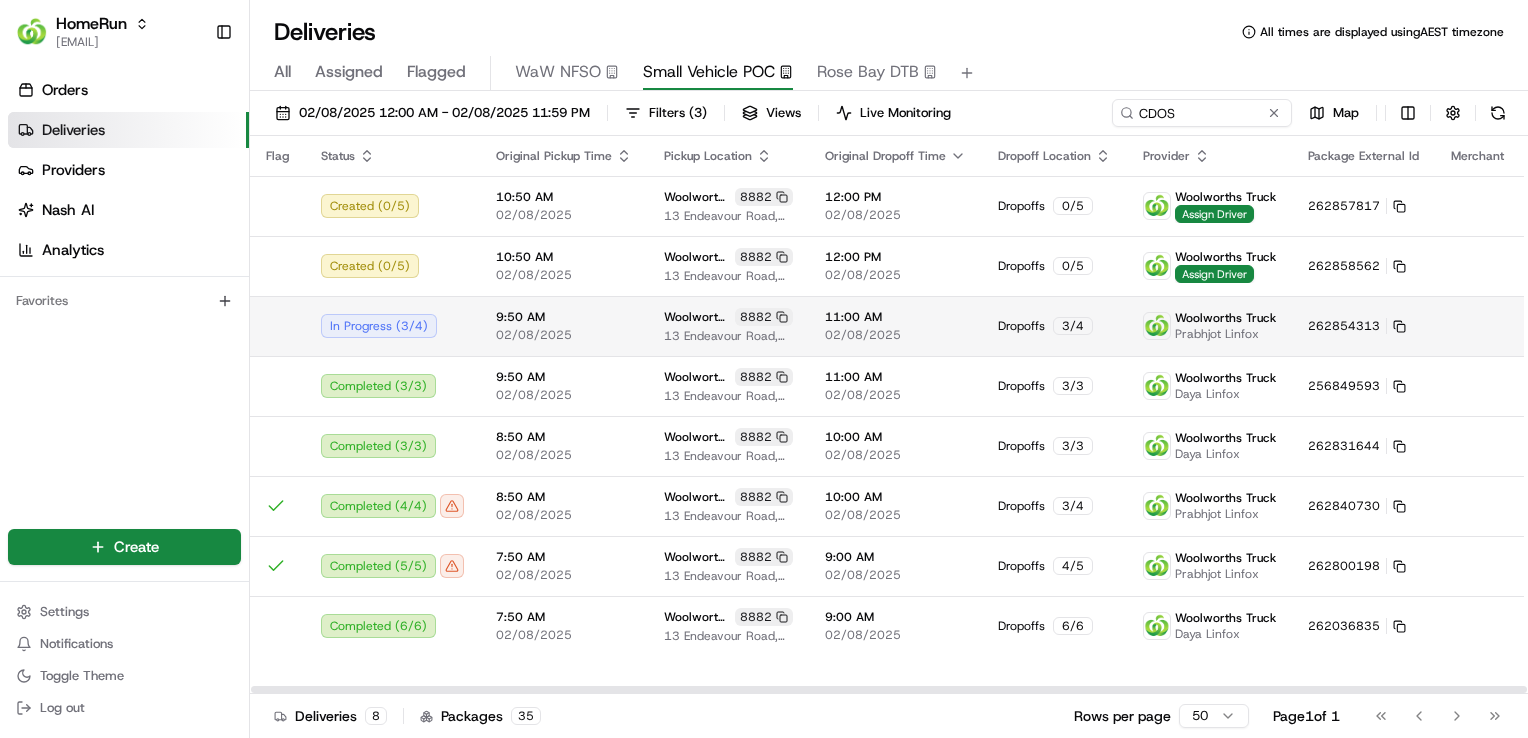 click on "HomeRun agoswami3@woolworths.com.au Toggle Sidebar Orders Deliveries Providers Nash AI Analytics Favorites Main Menu Members & Organization Organization Users Roles Preferences Customization Tracking Orchestration Automations Dispatch Strategy Optimization Strategy Locations Pickup Locations Dropoff Locations Billing Billing Refund Requests Integrations Notification Triggers Webhooks API Keys Request Logs Create Settings Notifications Toggle Theme Log out Deliveries All times are displayed using  AEST   timezone All Assigned Flagged WaW NFSO Small Vehicle POC Rose Bay DTB 02/08/2025 12:00 AM - 02/08/2025 11:59 PM Filters ( 3 ) Views Live Monitoring CDOS Map Flag Status Original Pickup Time Pickup Location Original Dropoff Time Dropoff Location Provider Package External Id Merchant Action Created ( 0 / 5 ) 10:50 AM 02/08/2025 Woolworths Caringbah CFC (CDOS) 8882 13 Endeavour Road, Caringbah, NSW 2229, AU 12:00 PM 02/08/2025 Dropoffs 0  /  5 Woolworths Truck Assign Driver 262857817 Created ( 0 /" at bounding box center (764, 369) 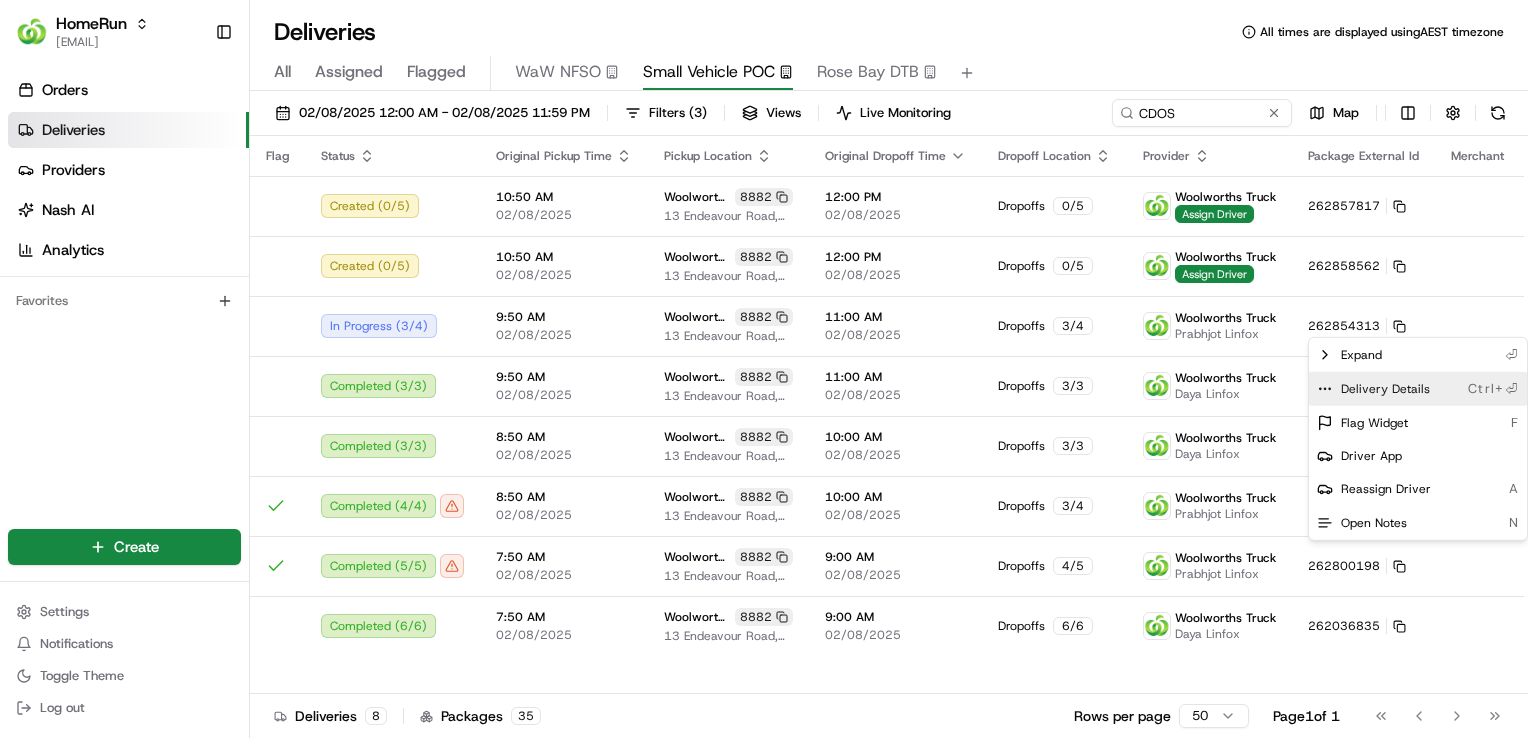 click on "Delivery Details Ctrl+⏎" at bounding box center [1418, 389] 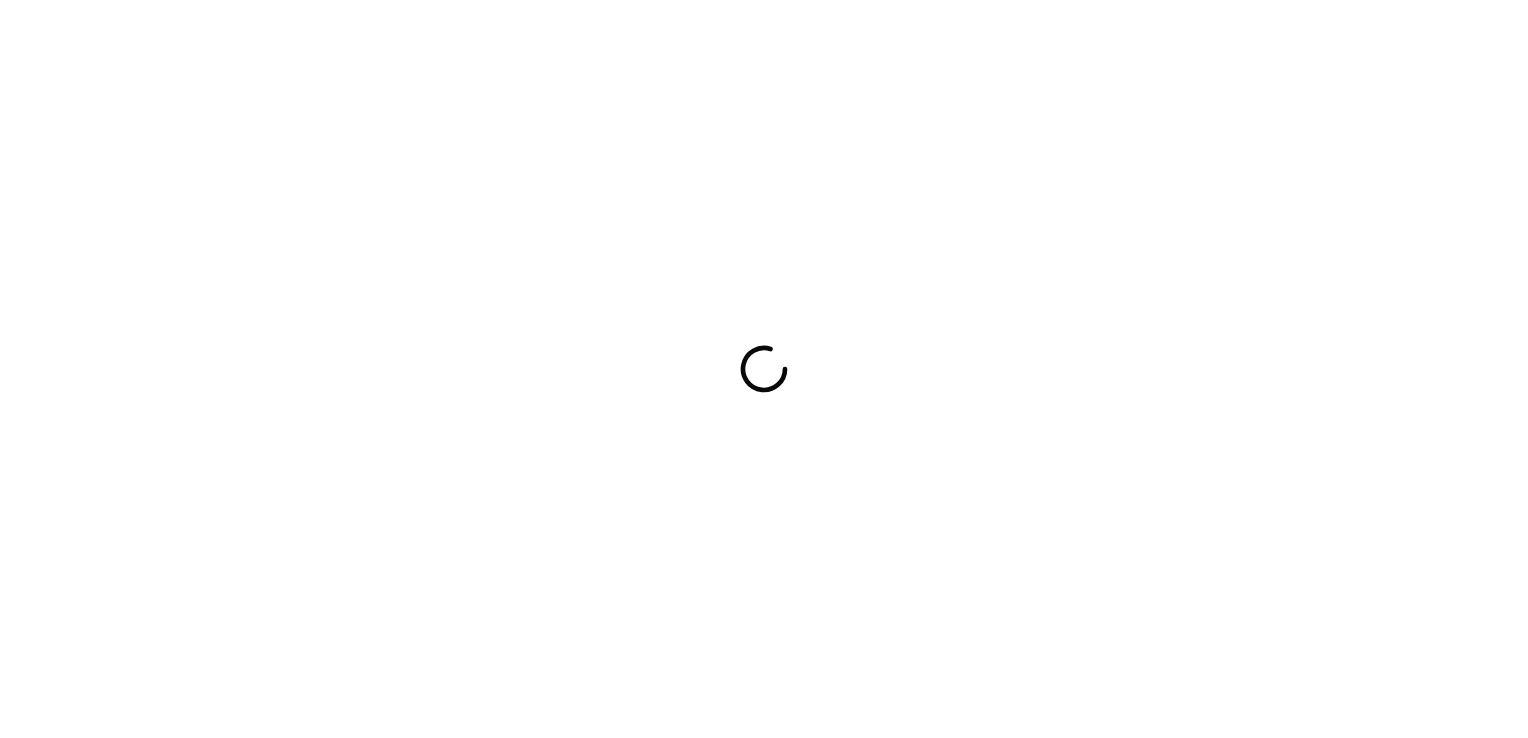 scroll, scrollTop: 0, scrollLeft: 0, axis: both 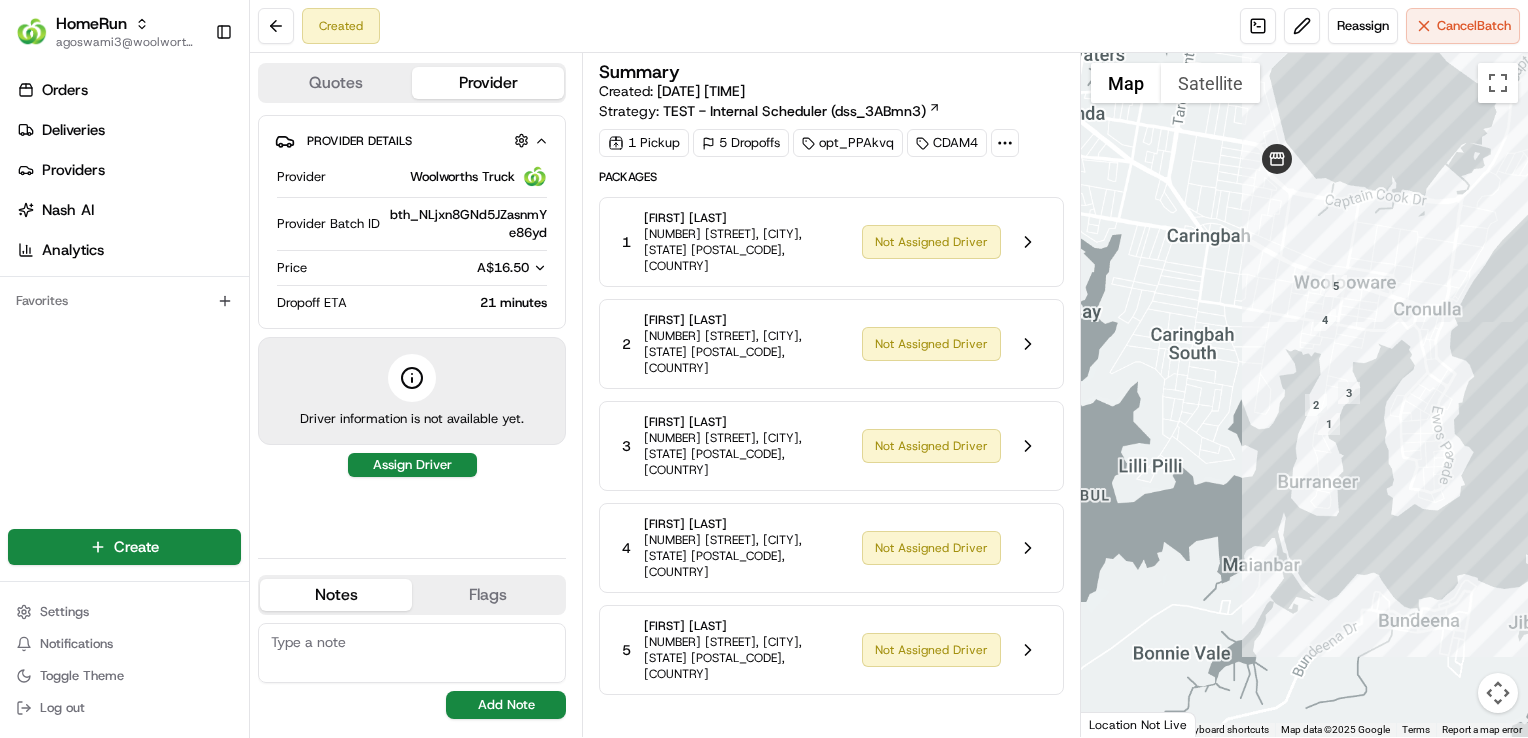 drag, startPoint x: 1303, startPoint y: 414, endPoint x: 1346, endPoint y: 334, distance: 90.824005 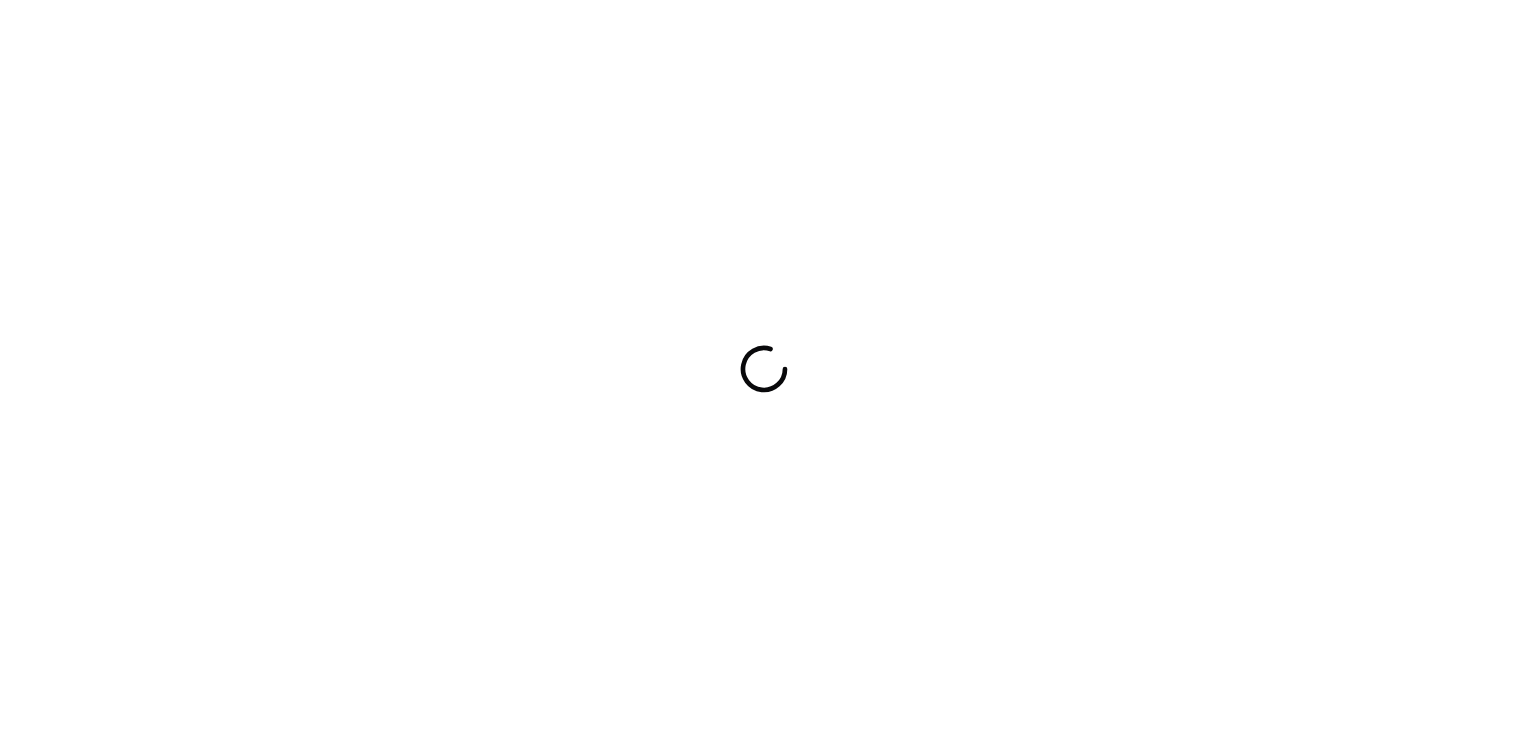 scroll, scrollTop: 0, scrollLeft: 0, axis: both 